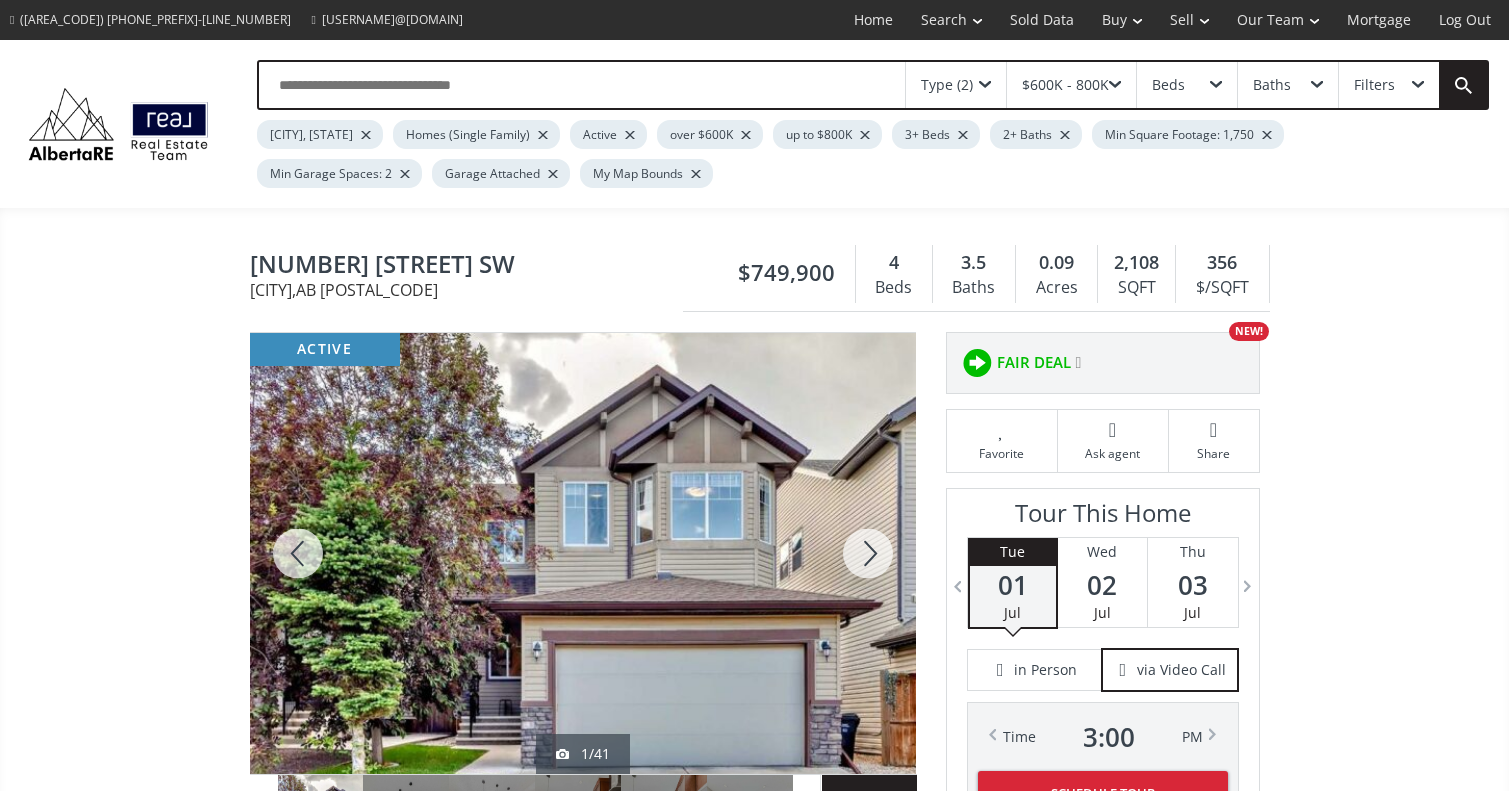 scroll, scrollTop: 147, scrollLeft: 0, axis: vertical 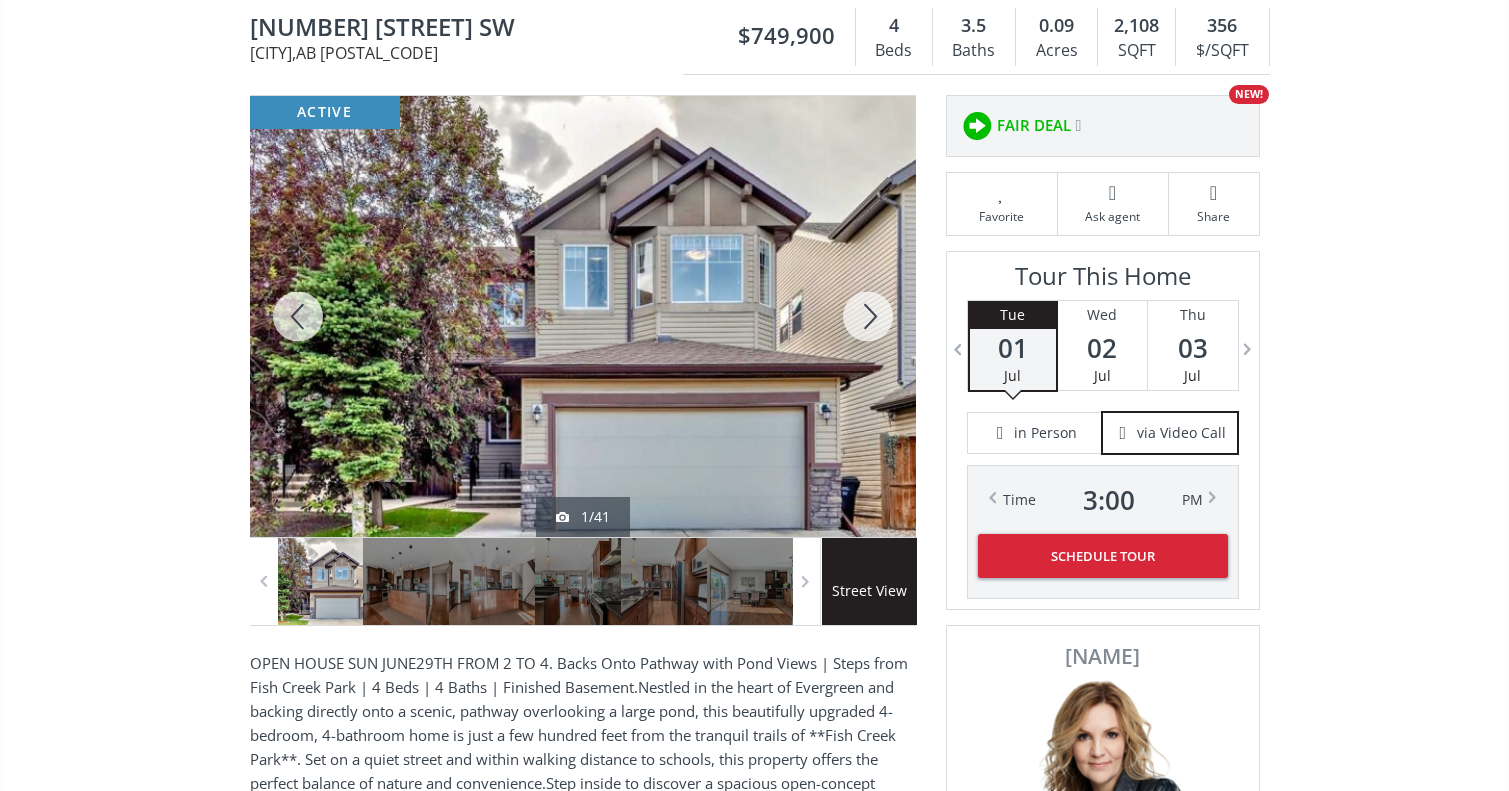 click at bounding box center [868, 316] 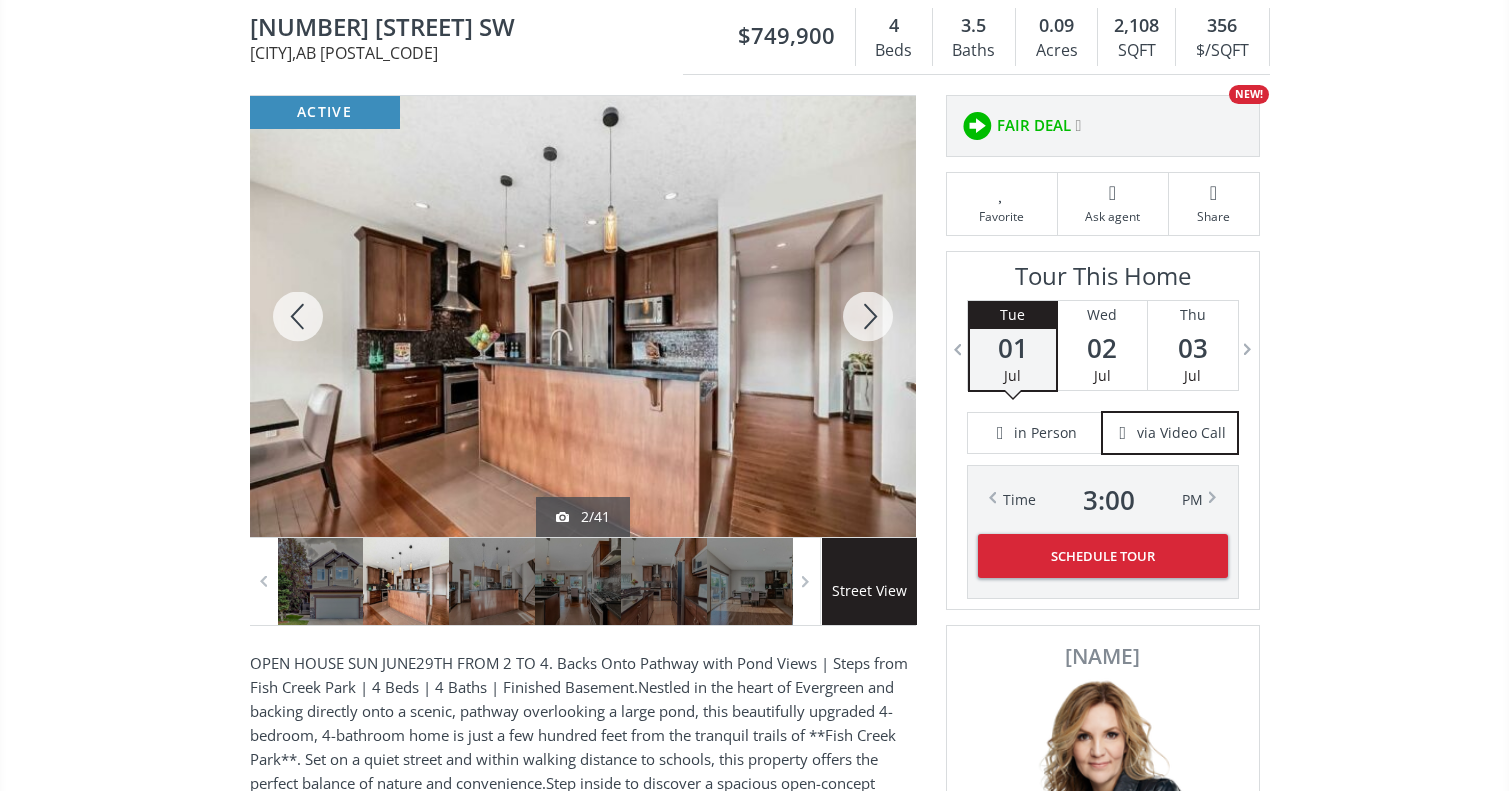 click at bounding box center [868, 316] 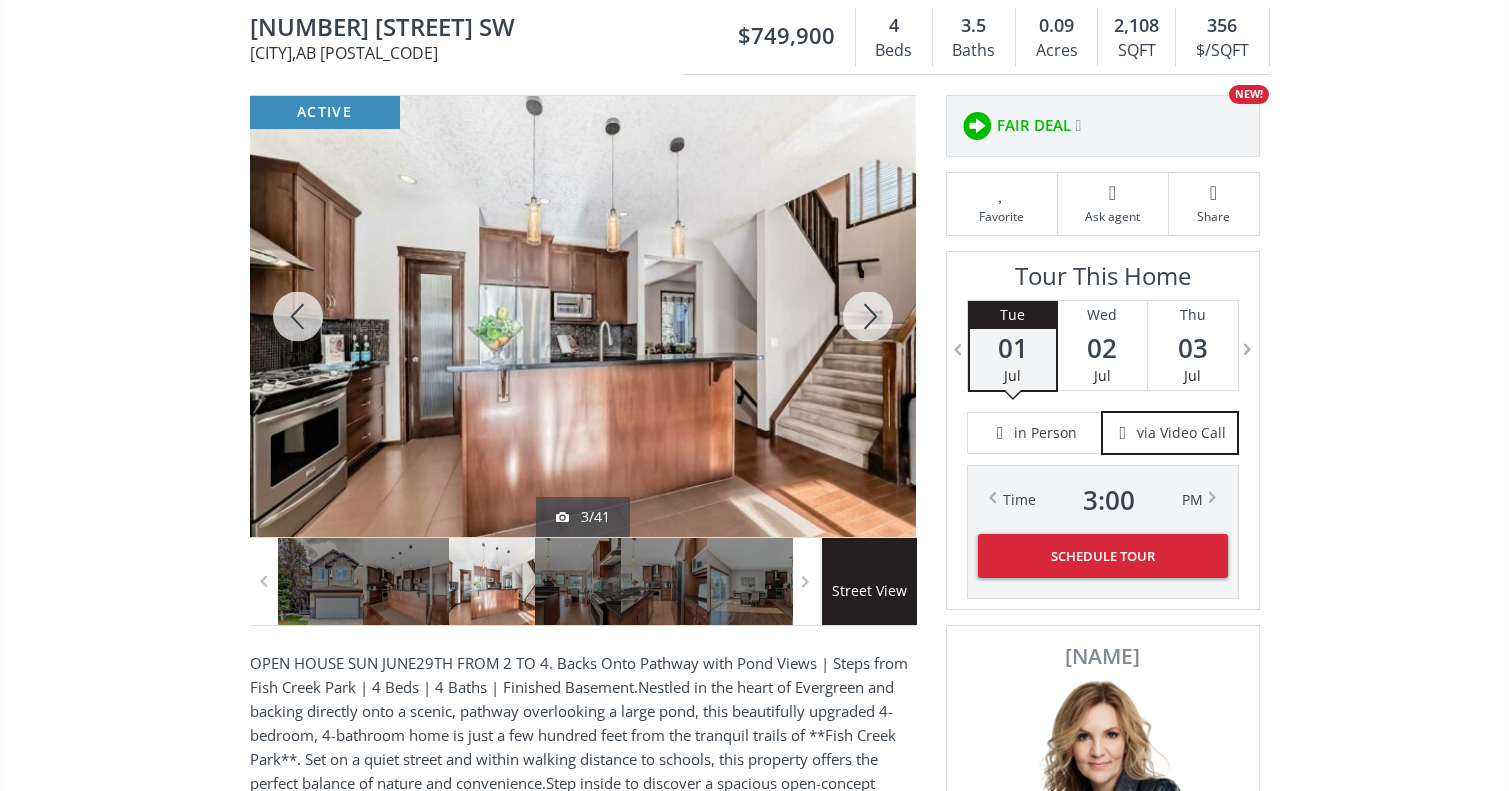click at bounding box center [868, 316] 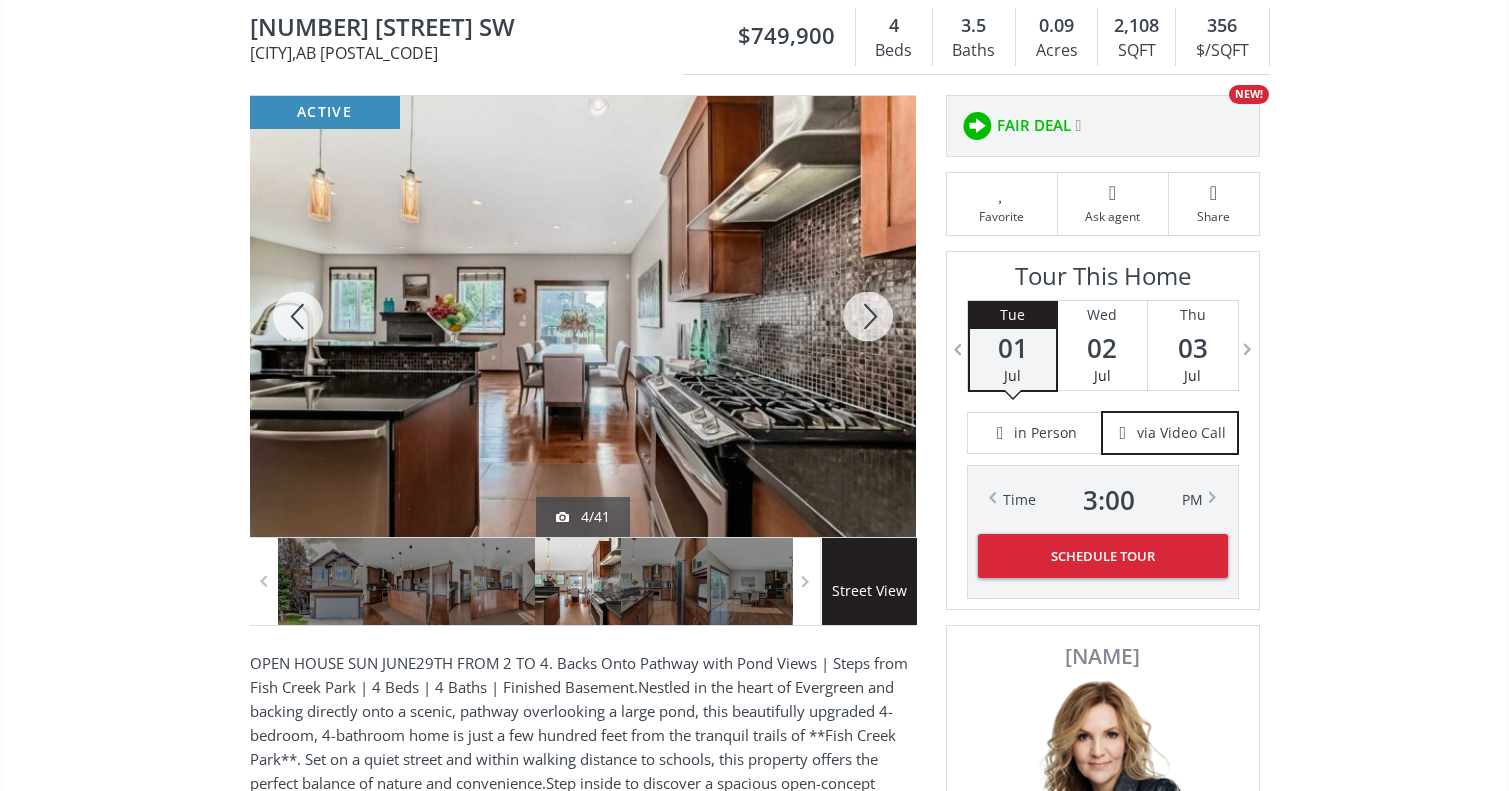 click at bounding box center [868, 316] 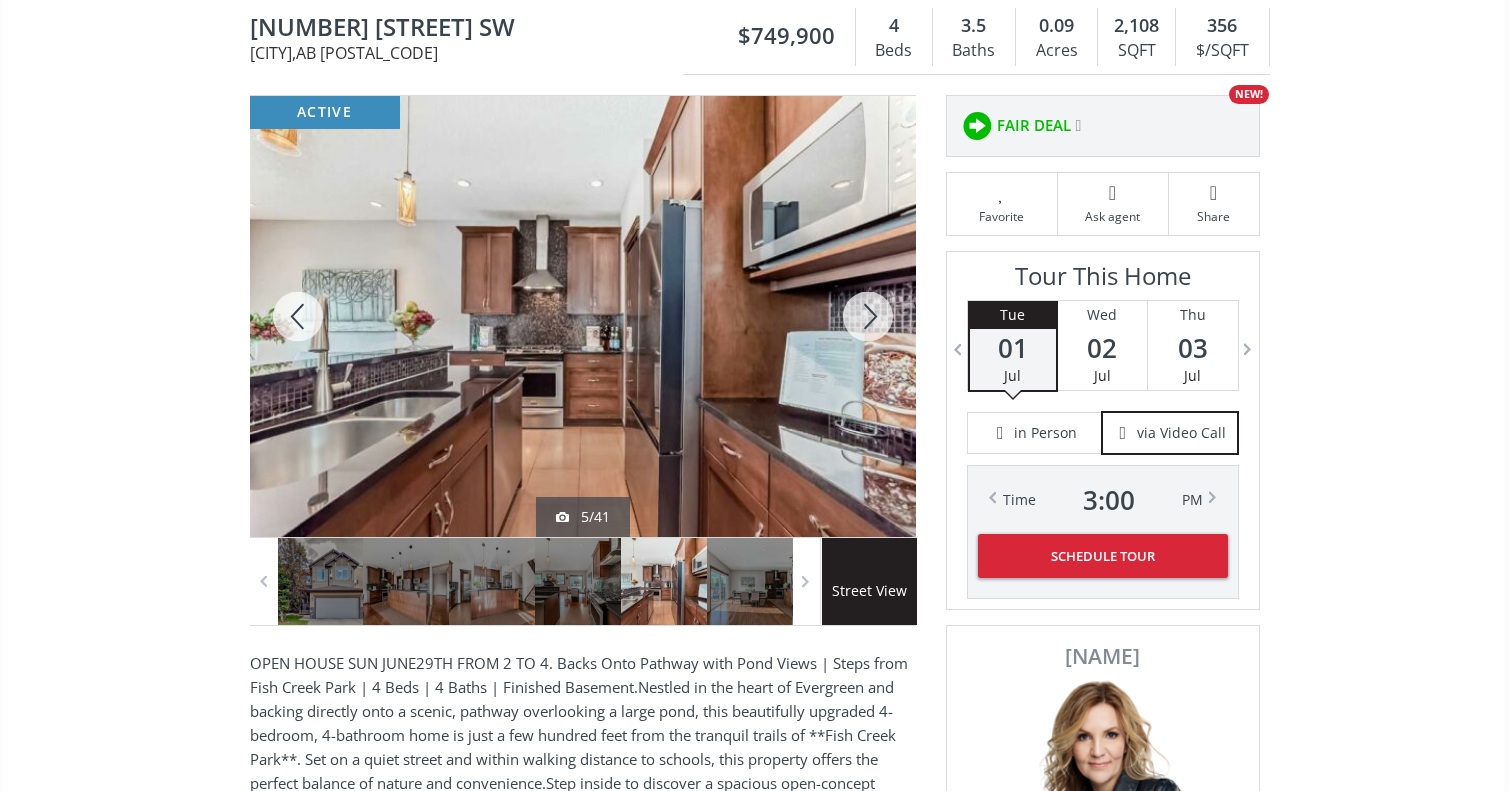 click at bounding box center (868, 316) 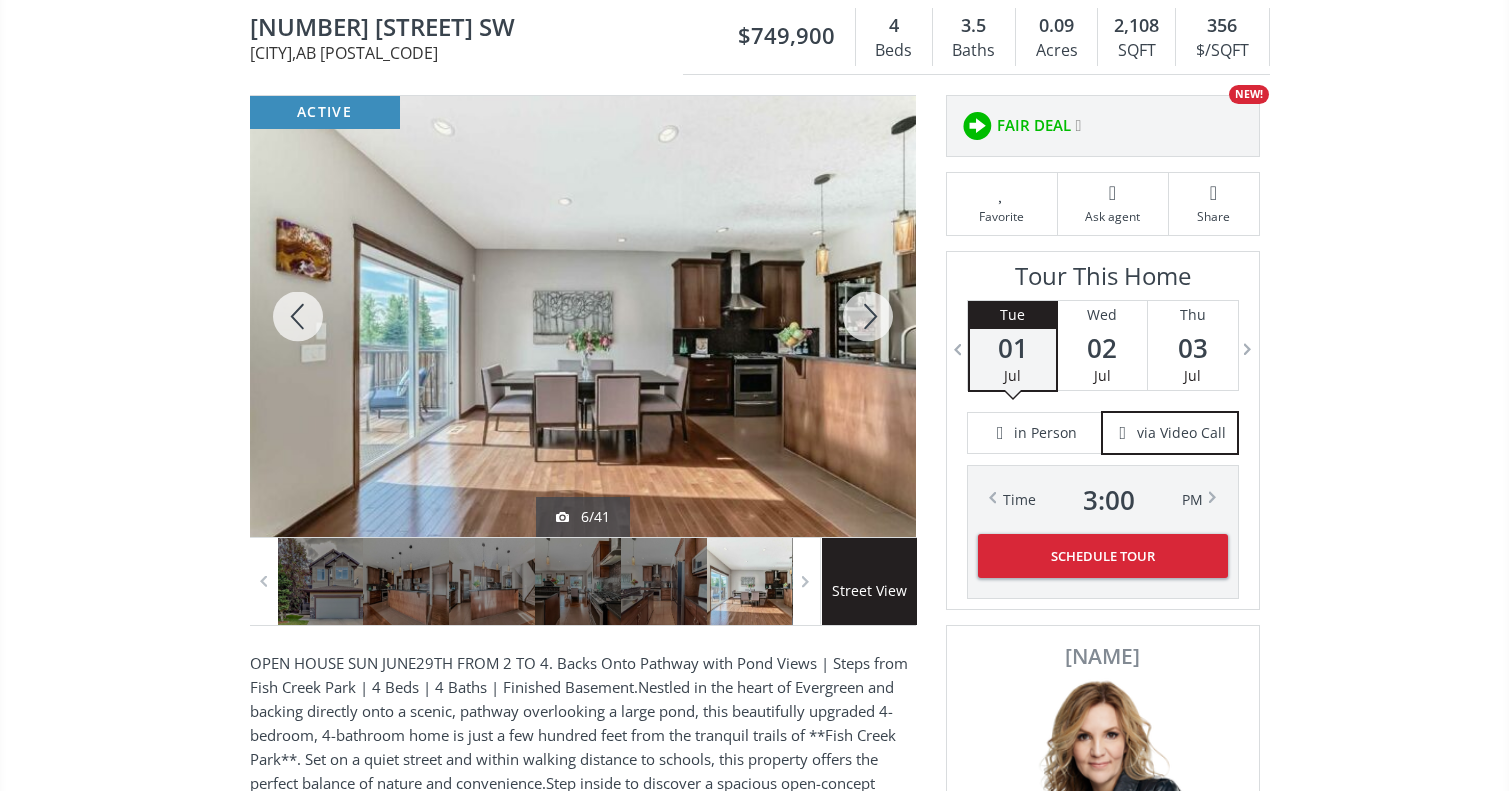 click at bounding box center (868, 316) 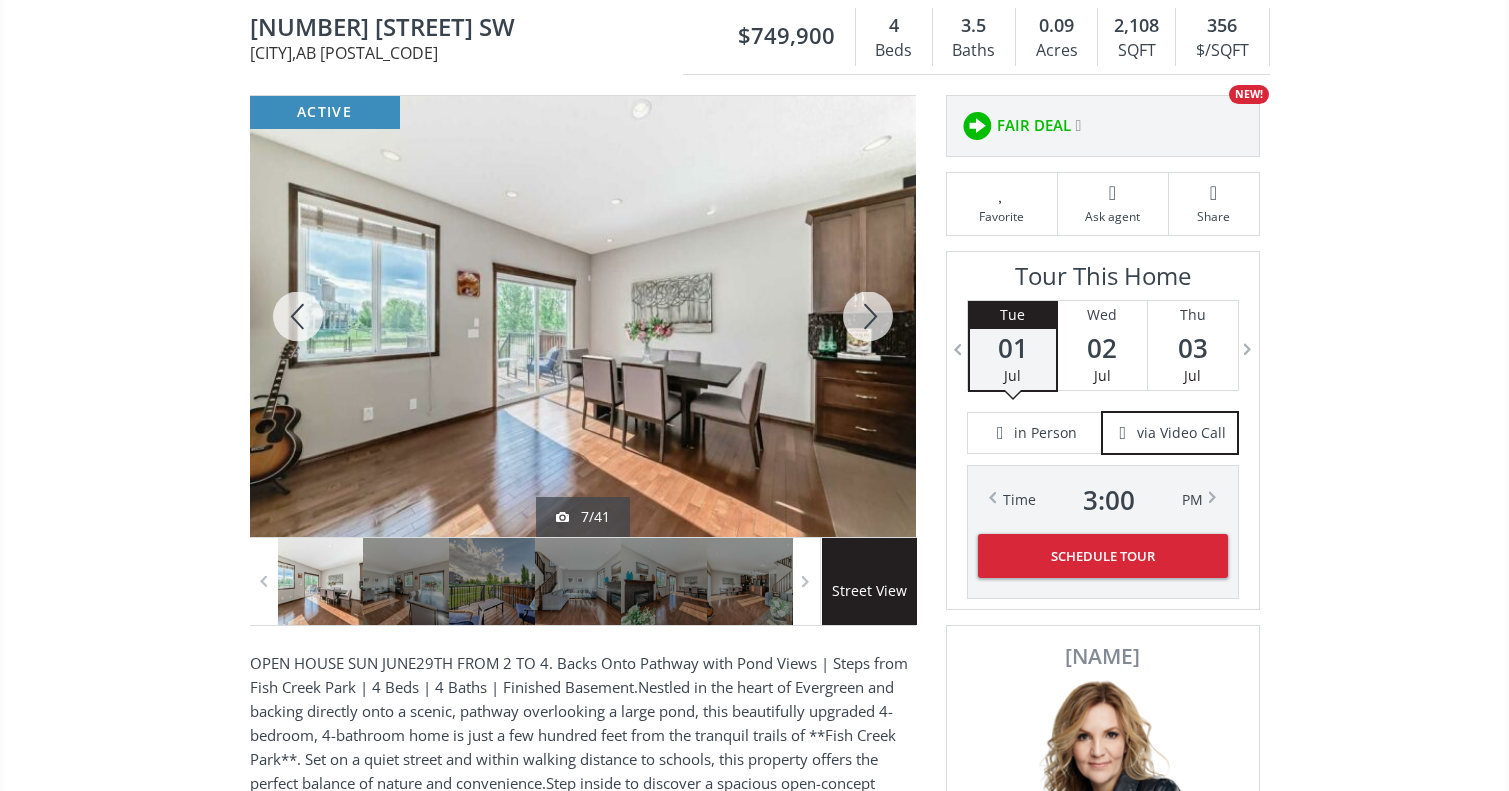 click at bounding box center [868, 316] 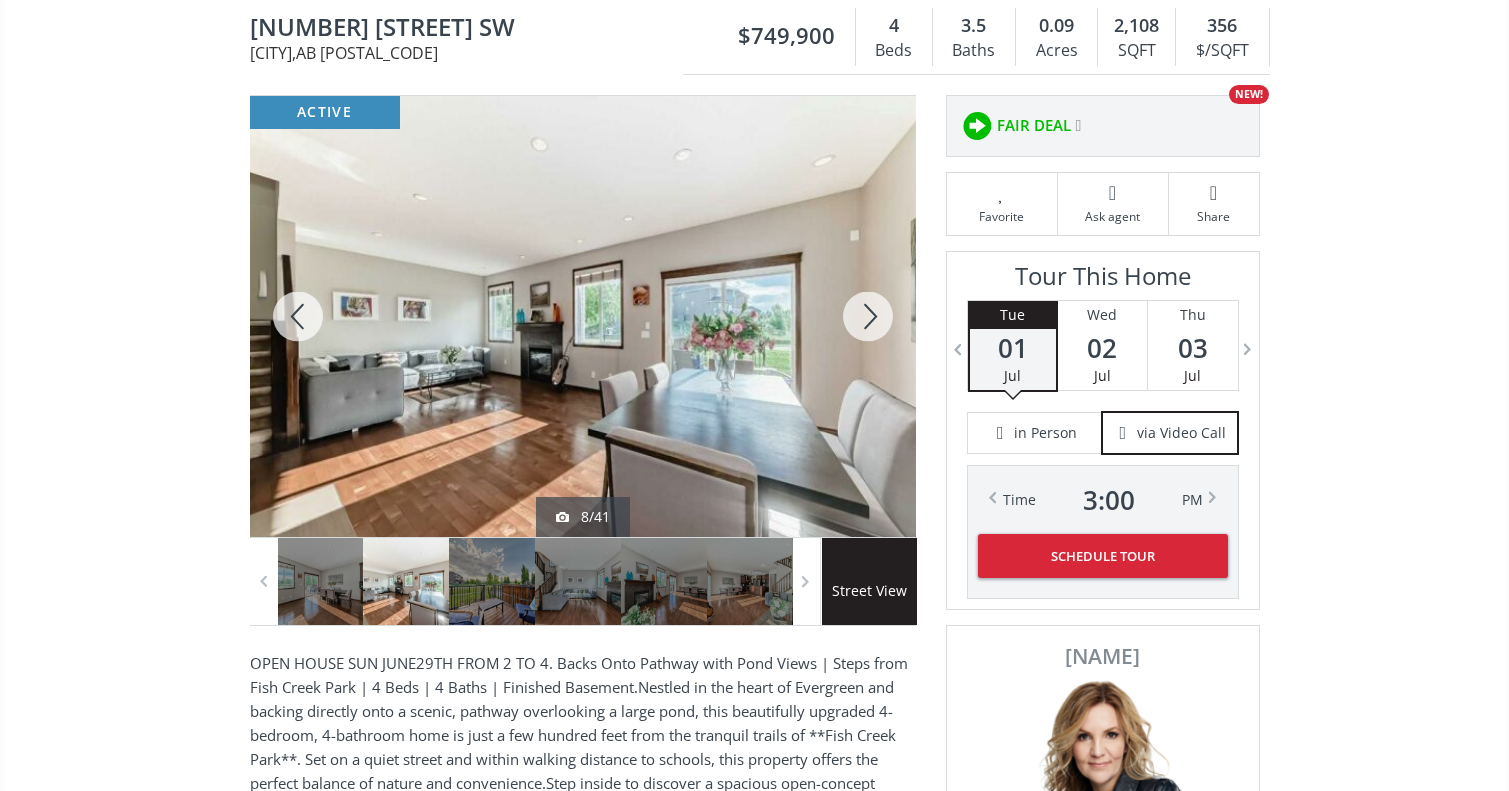 click at bounding box center [868, 316] 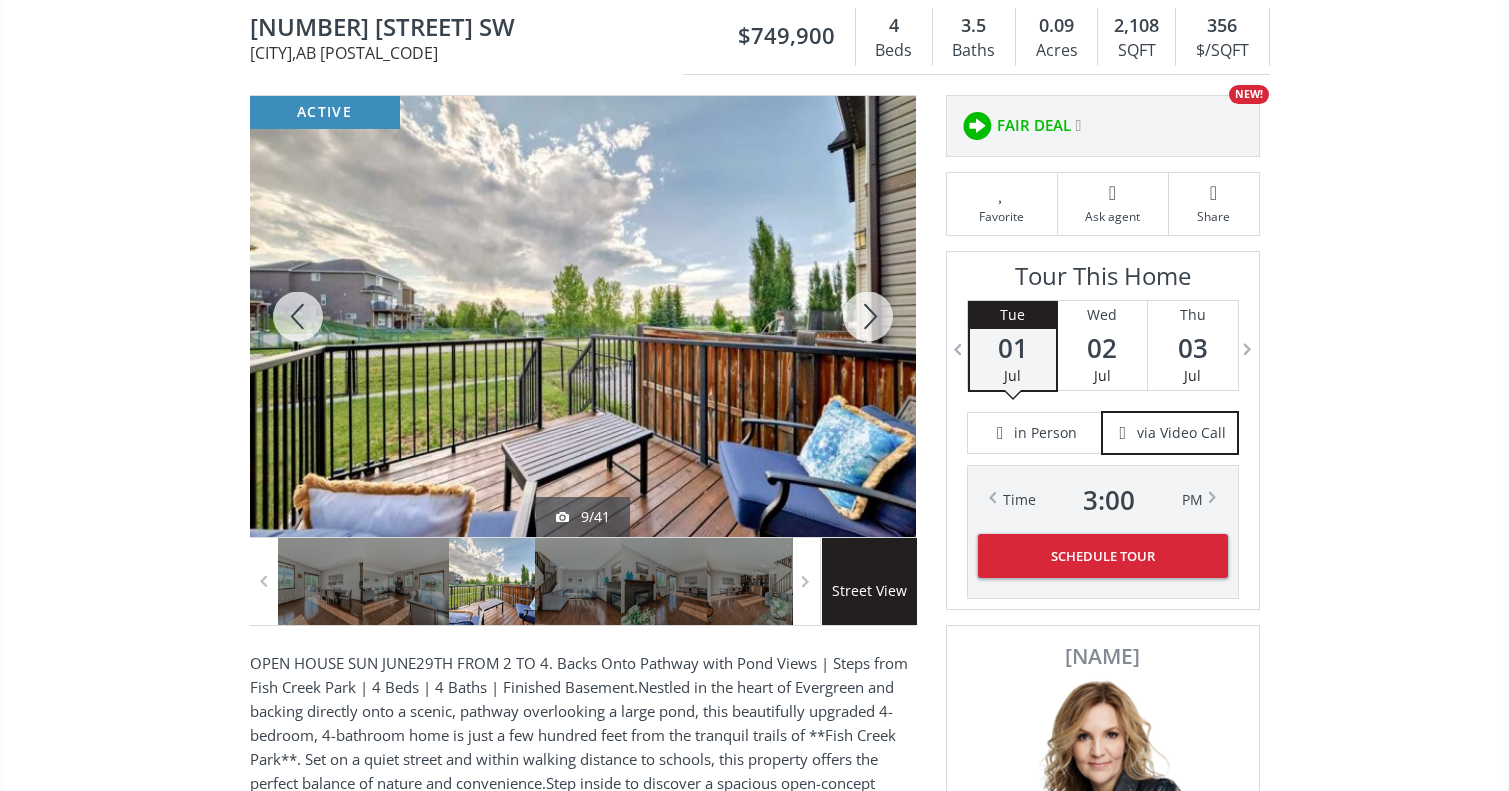 click at bounding box center [868, 316] 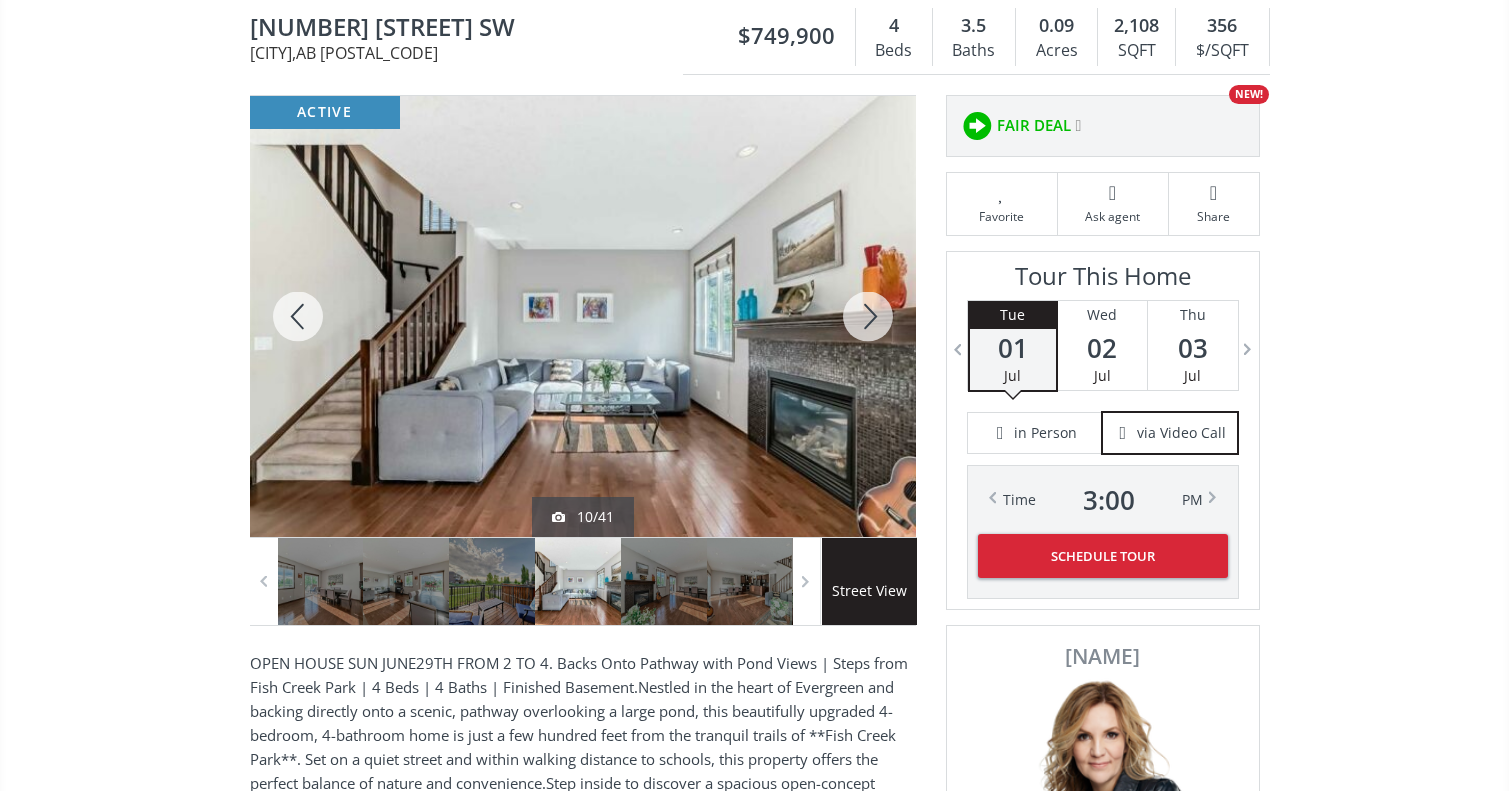 click at bounding box center (868, 316) 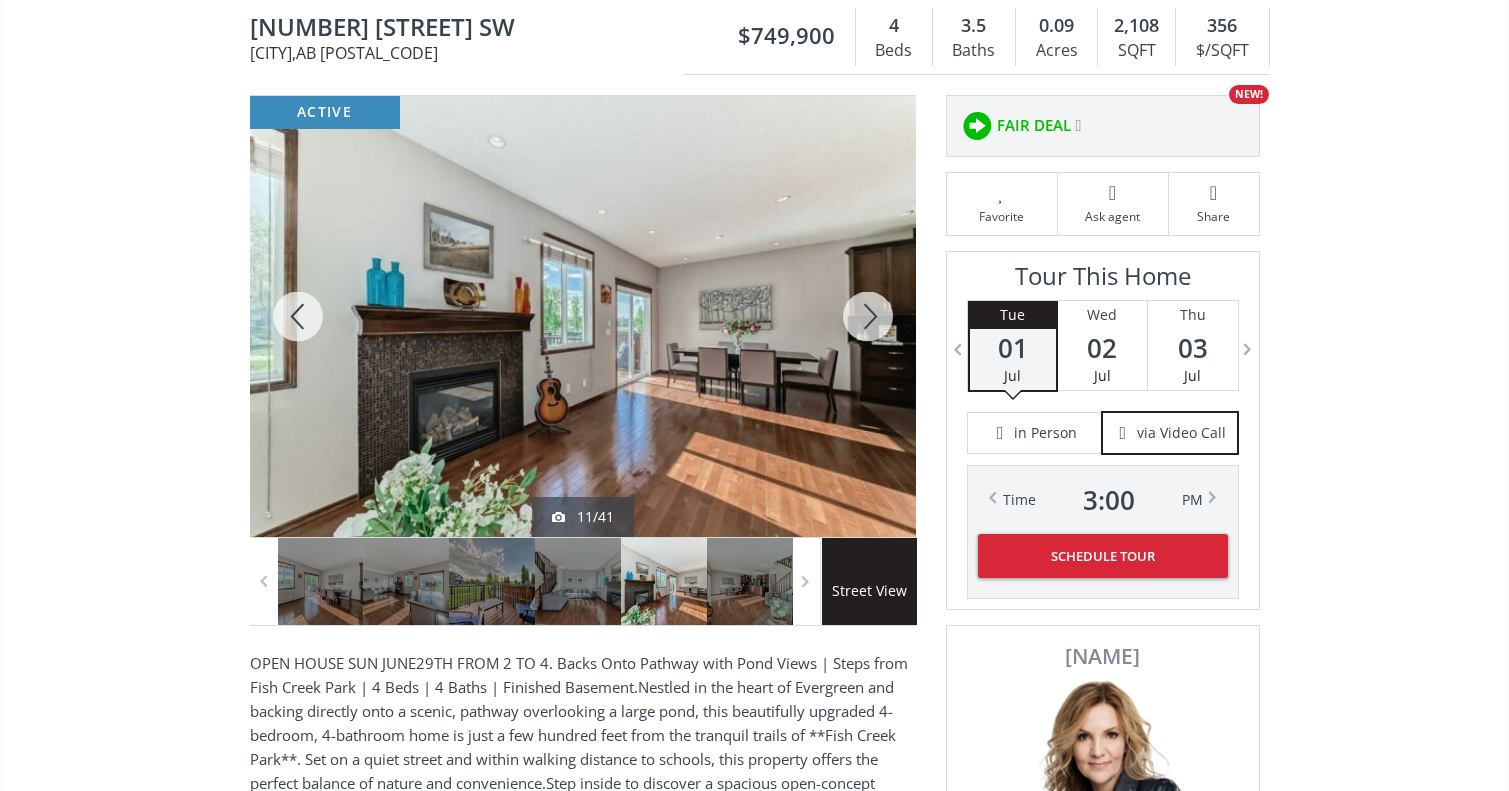 click at bounding box center (868, 316) 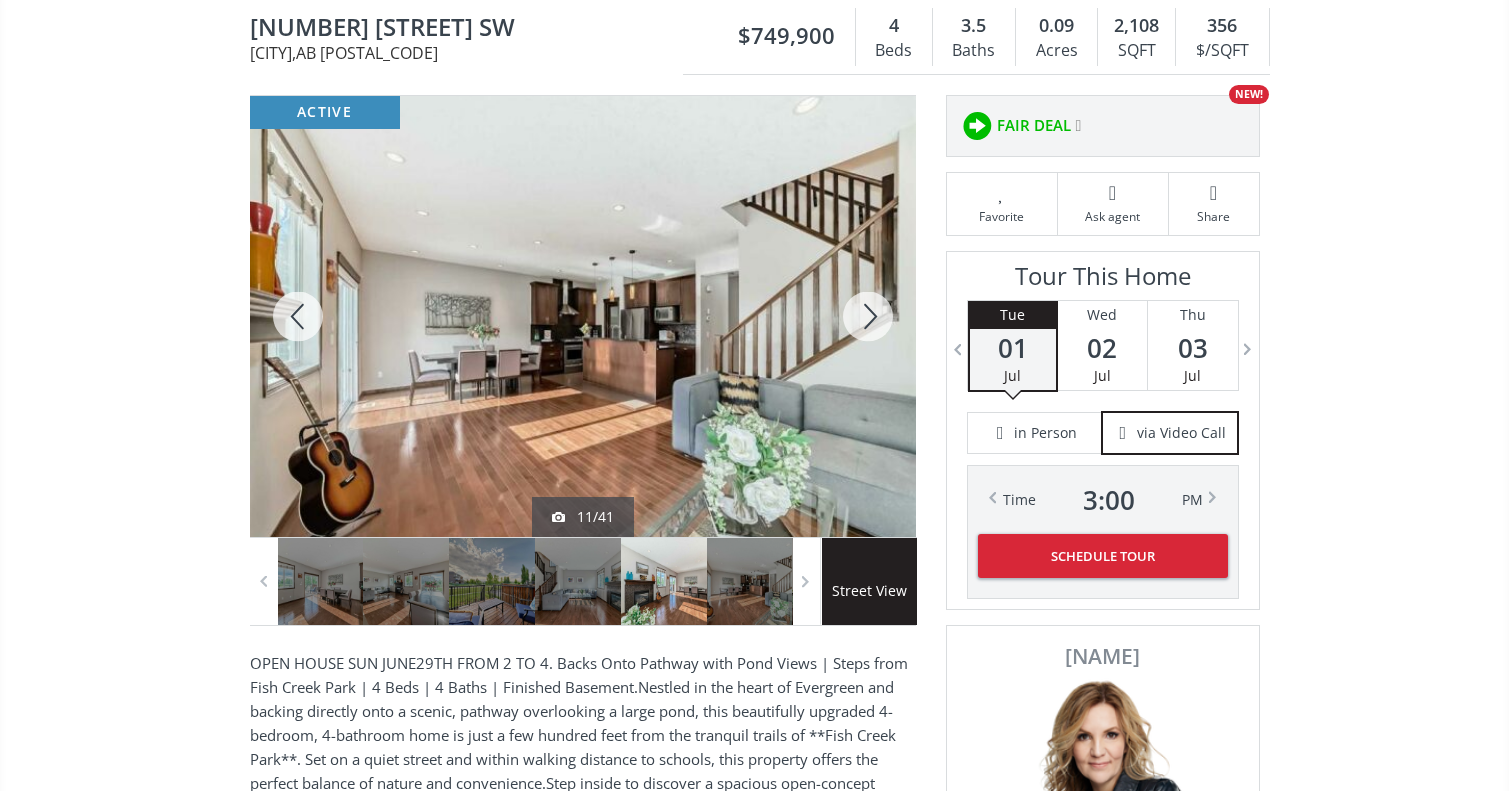 click at bounding box center (868, 316) 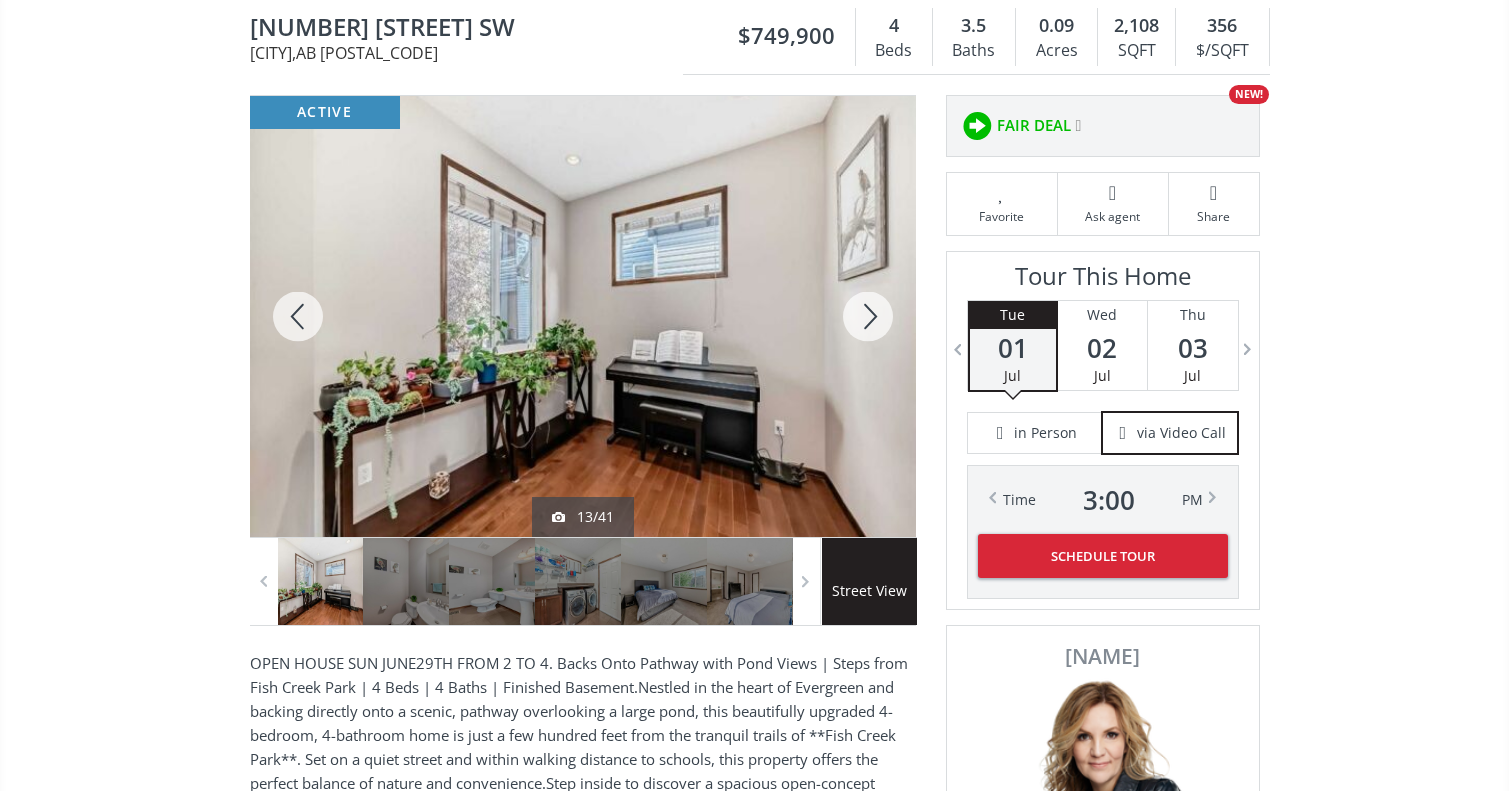 click at bounding box center [868, 316] 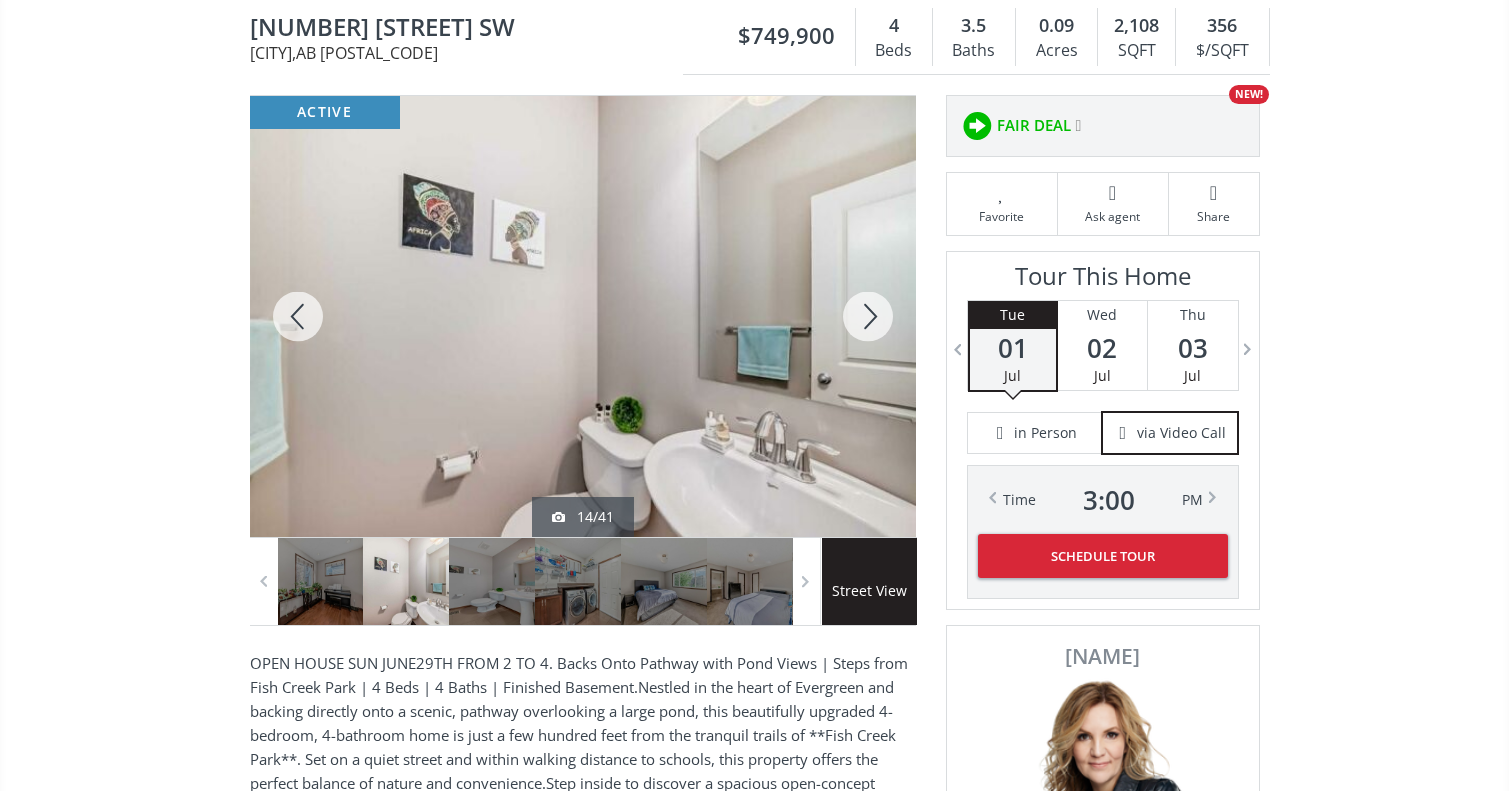 click at bounding box center [868, 316] 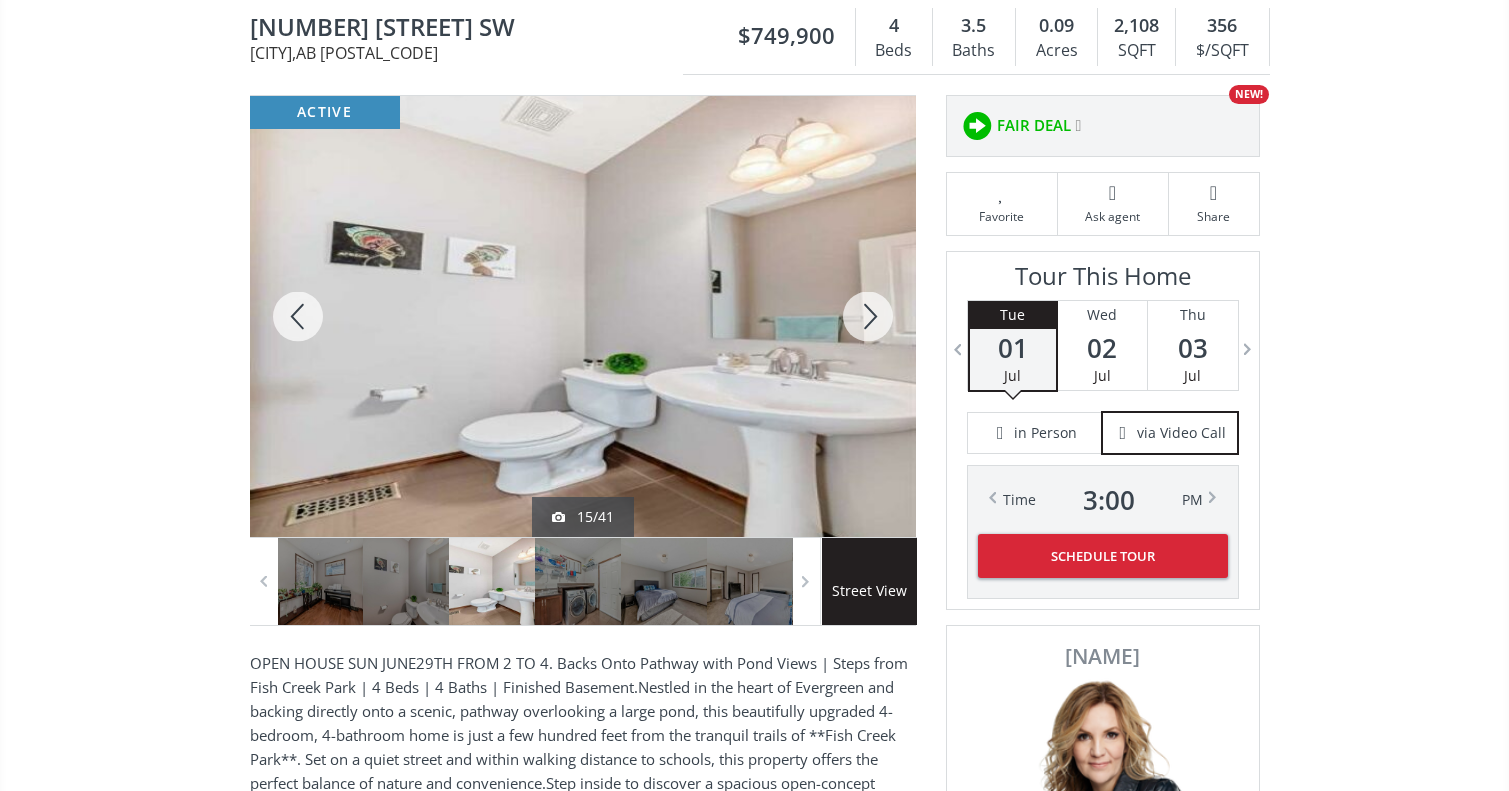 click at bounding box center [868, 316] 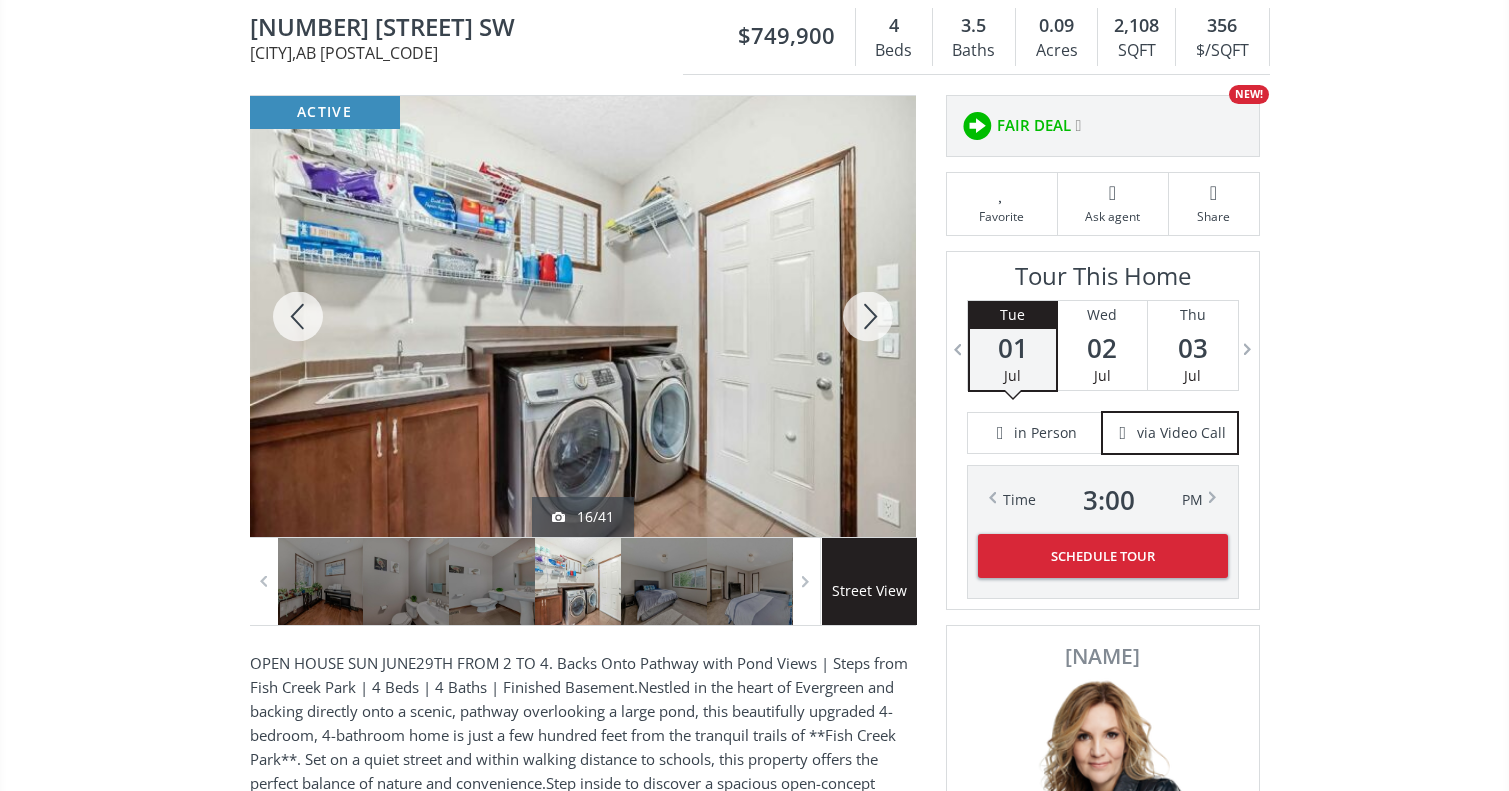 click at bounding box center [868, 316] 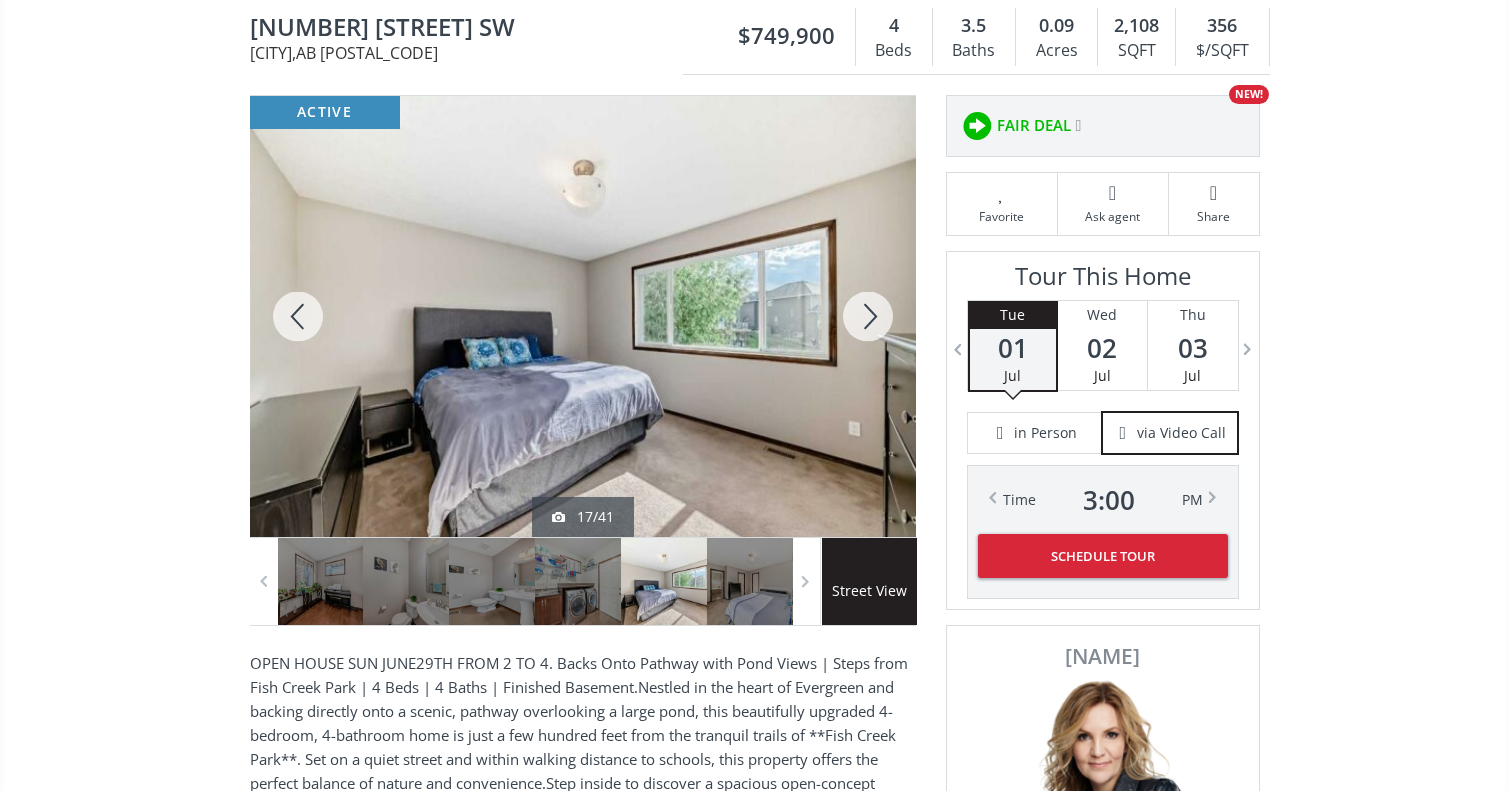 click at bounding box center [868, 316] 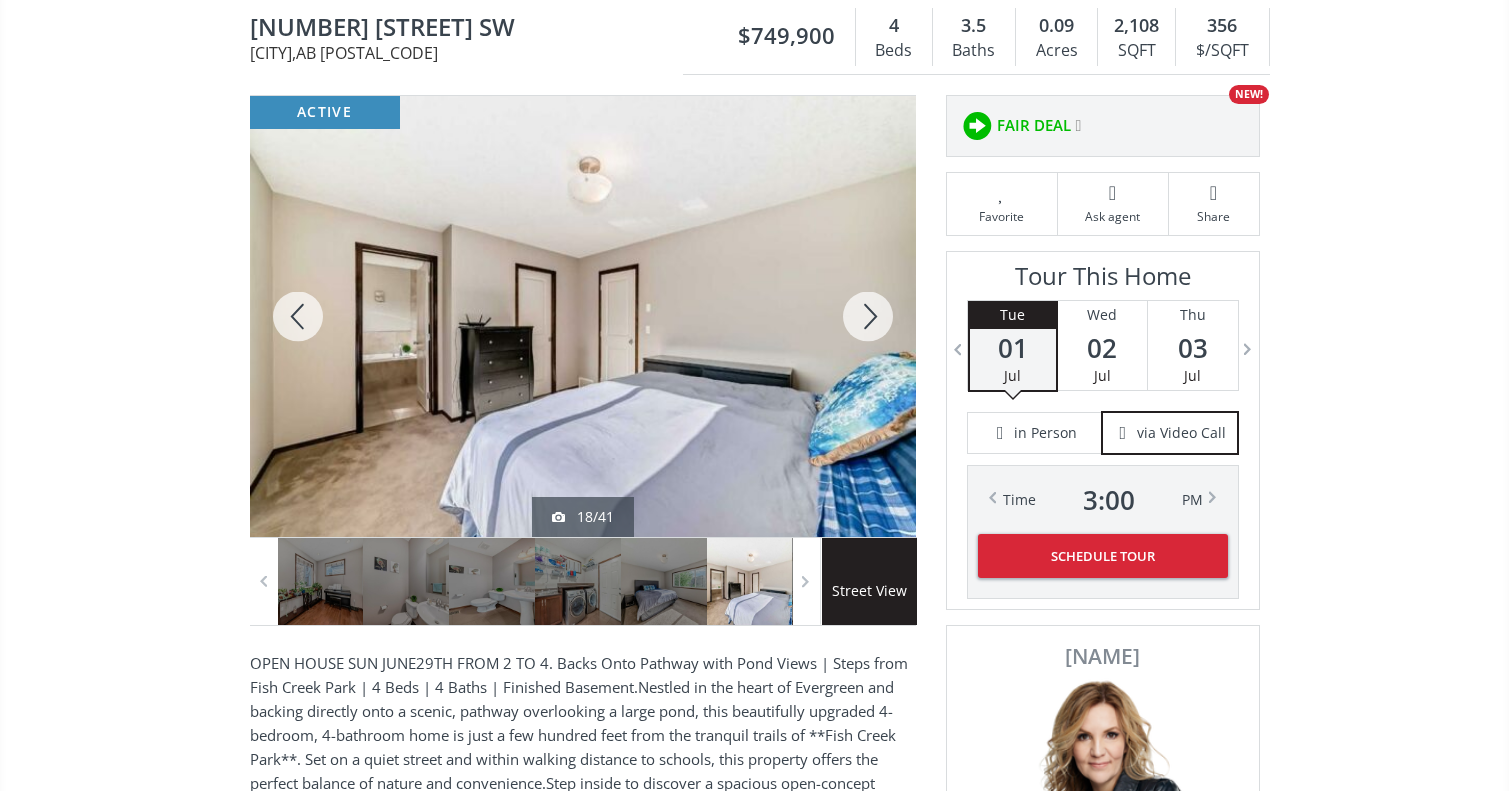 click at bounding box center (868, 316) 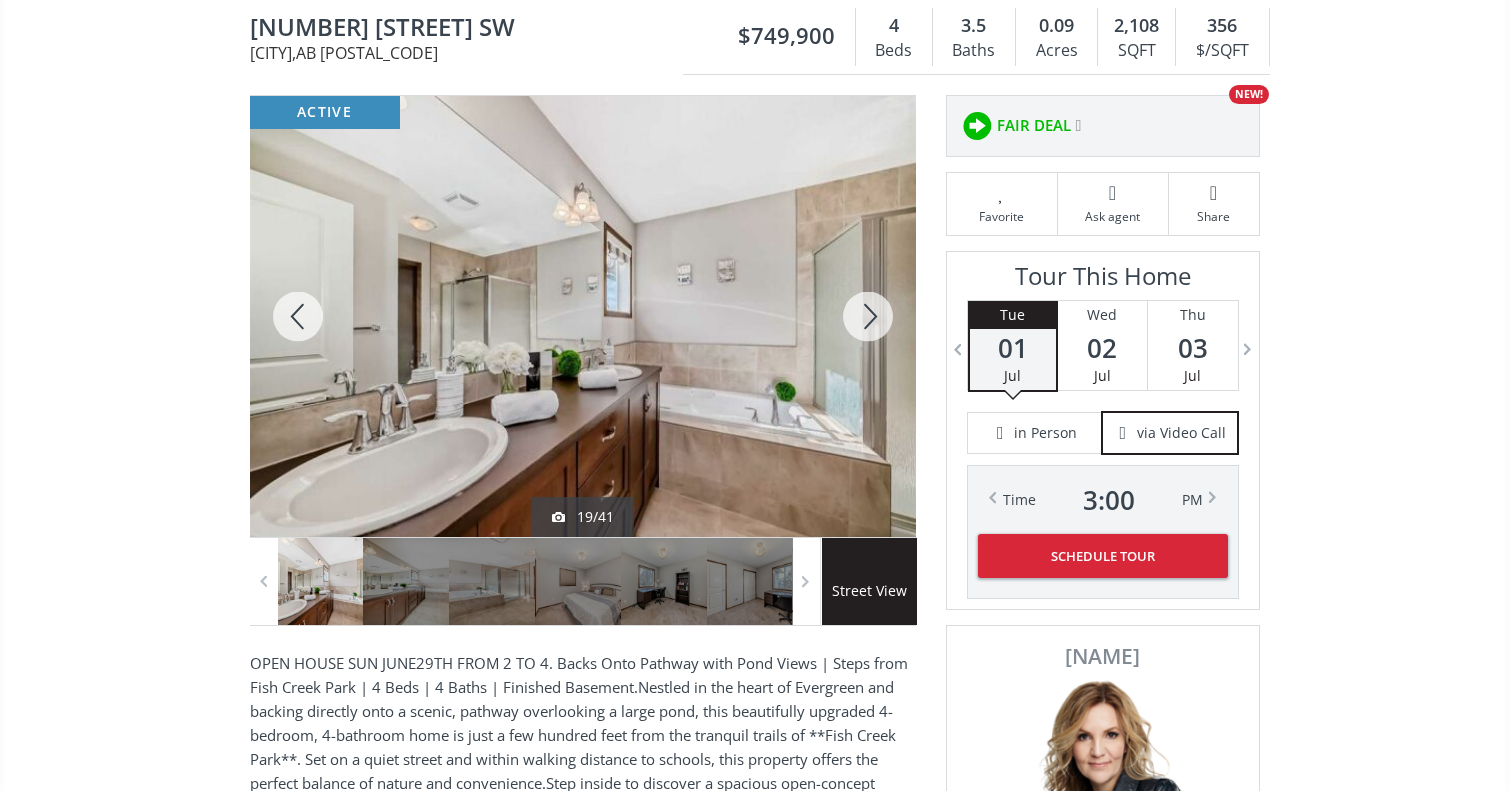 click at bounding box center (868, 316) 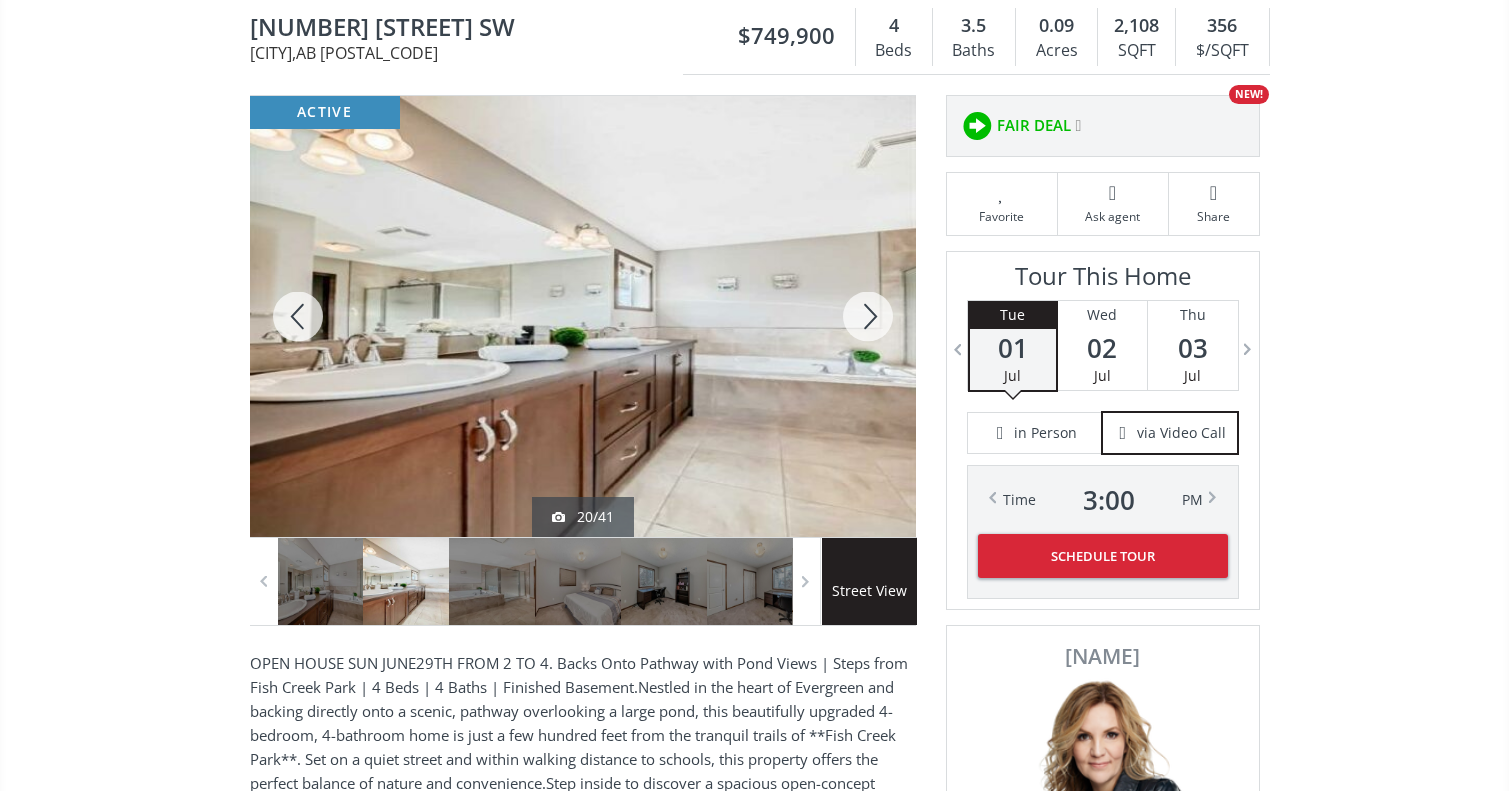 click at bounding box center [868, 316] 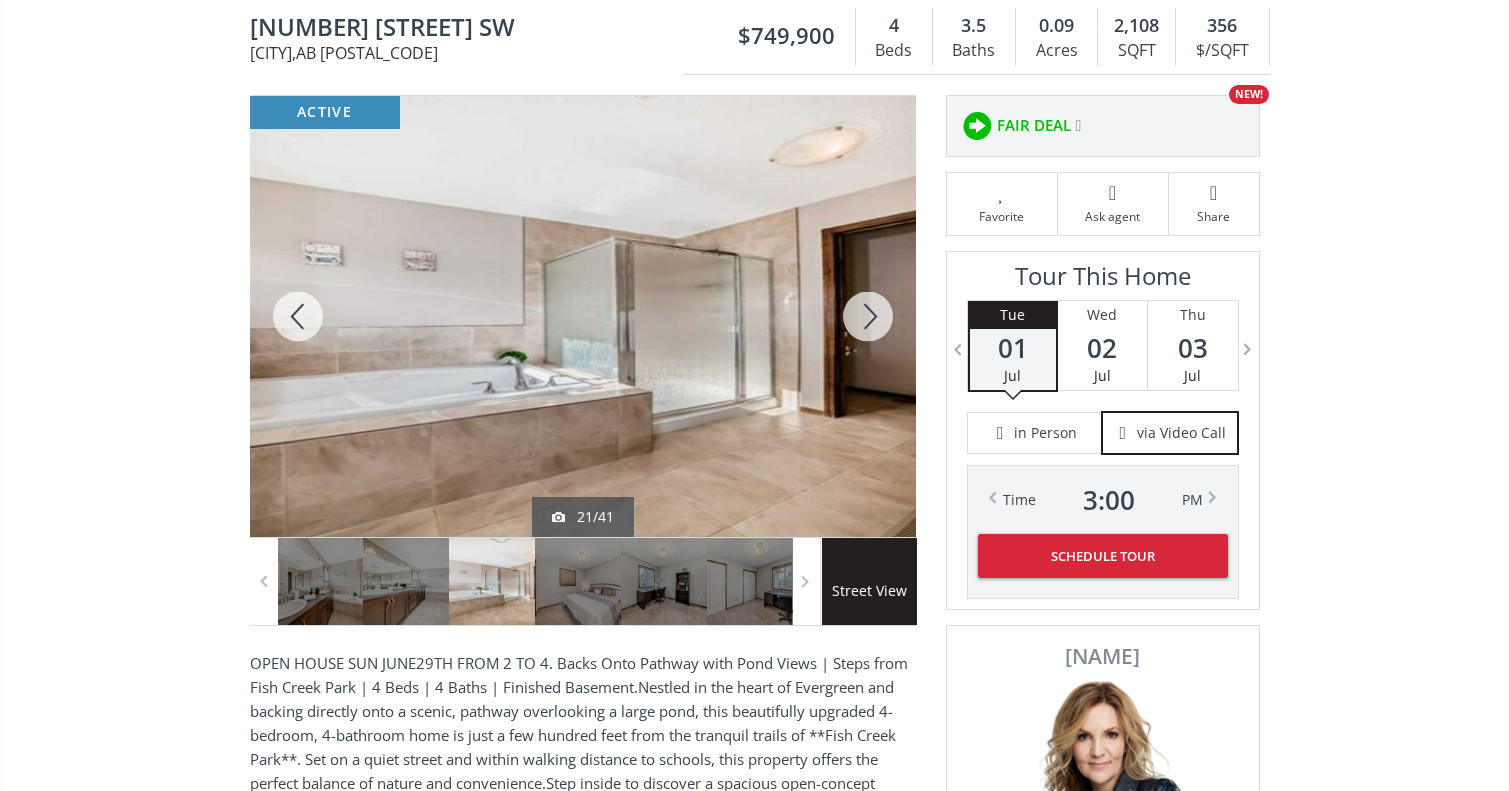 click at bounding box center [868, 316] 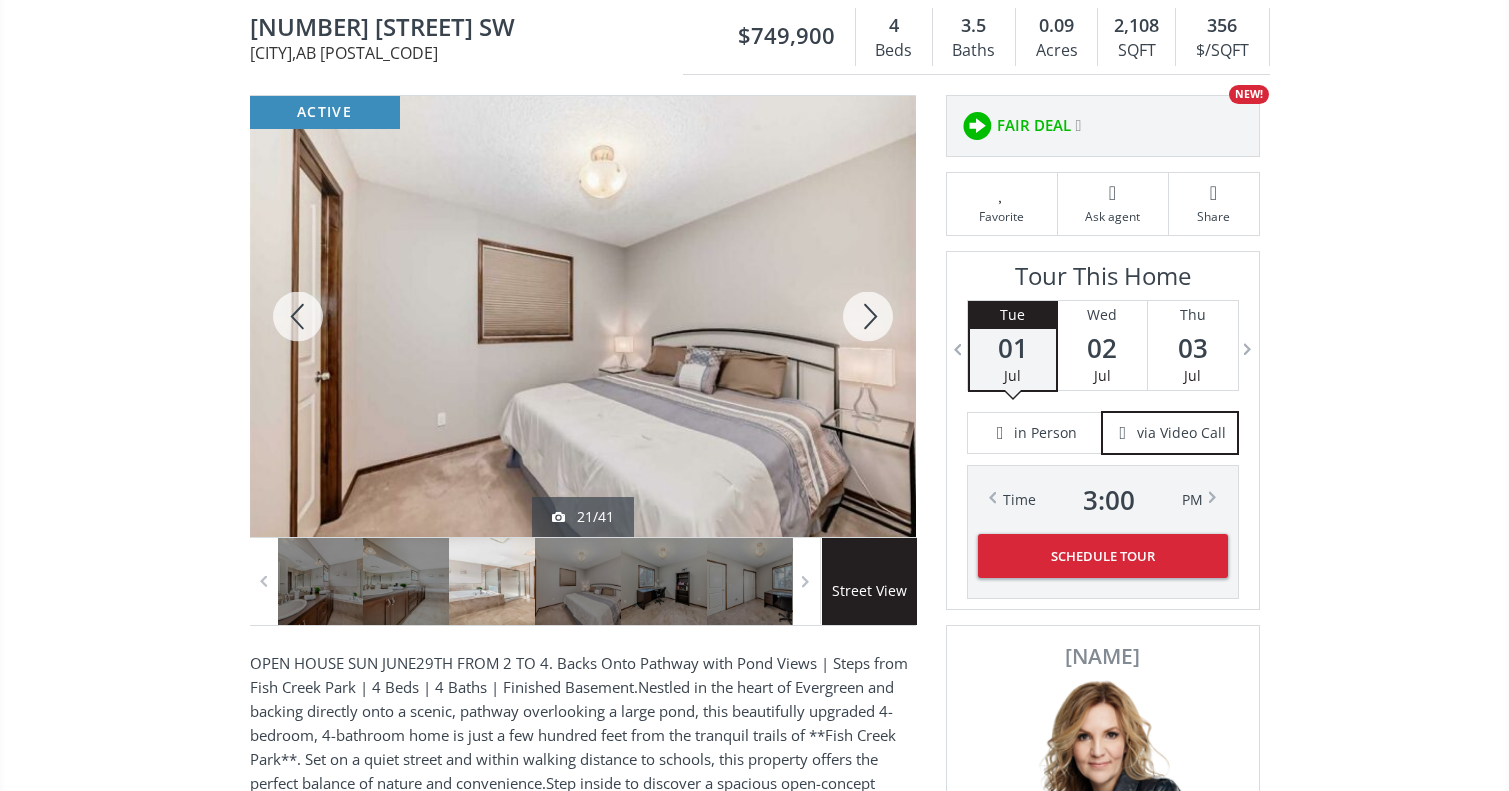 click at bounding box center [868, 316] 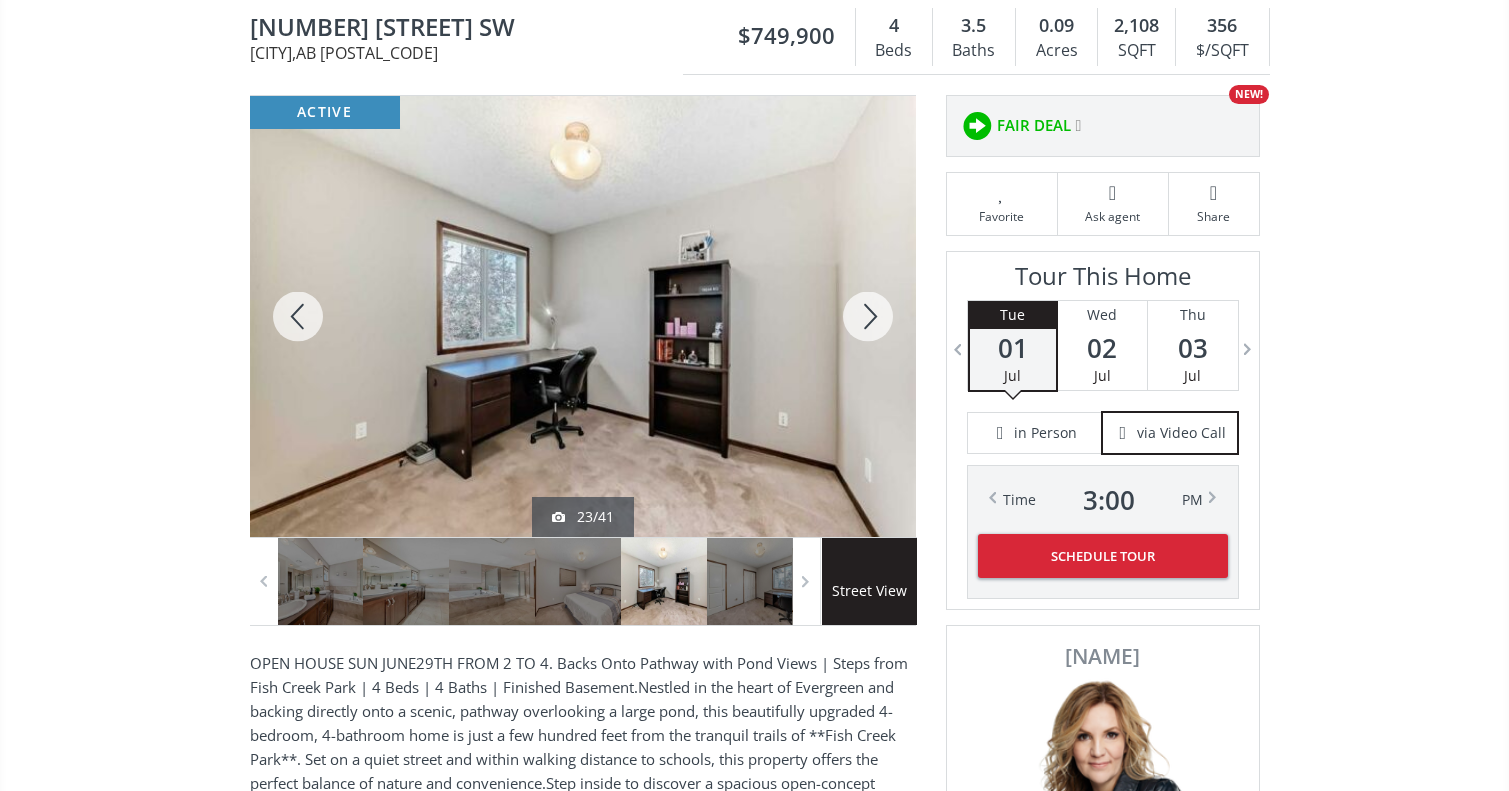 click at bounding box center [868, 316] 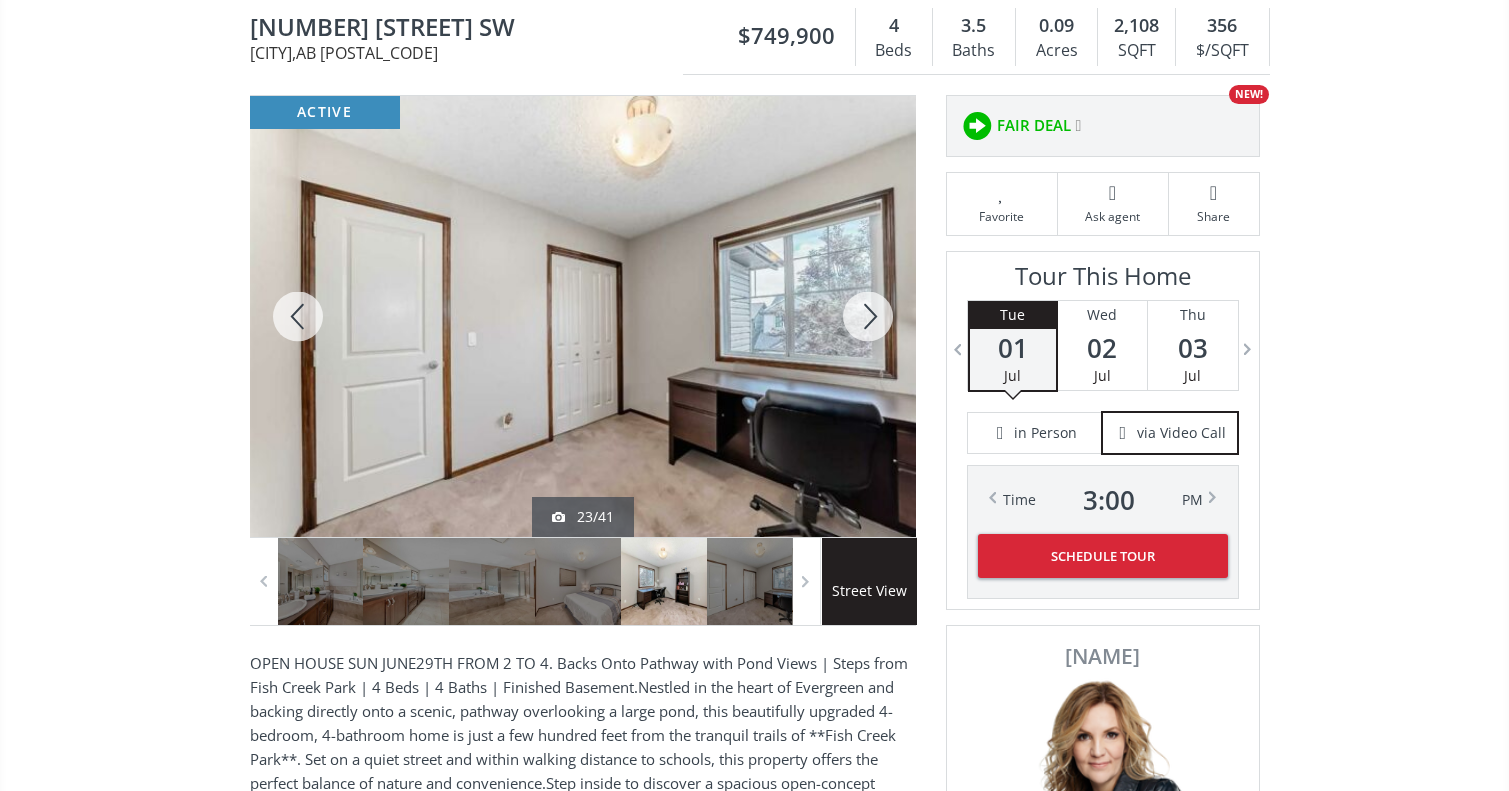 click at bounding box center (868, 316) 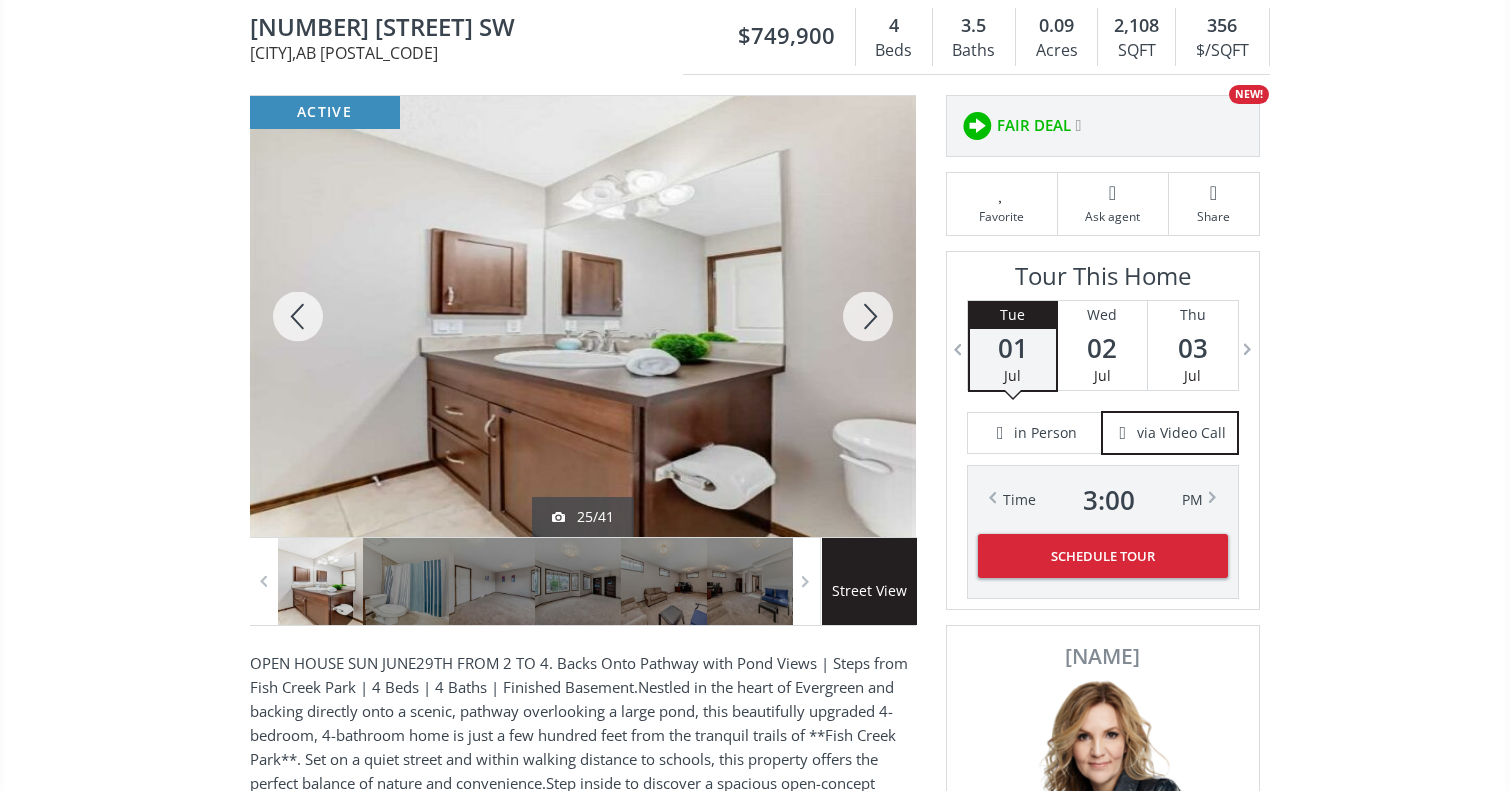 click at bounding box center [868, 316] 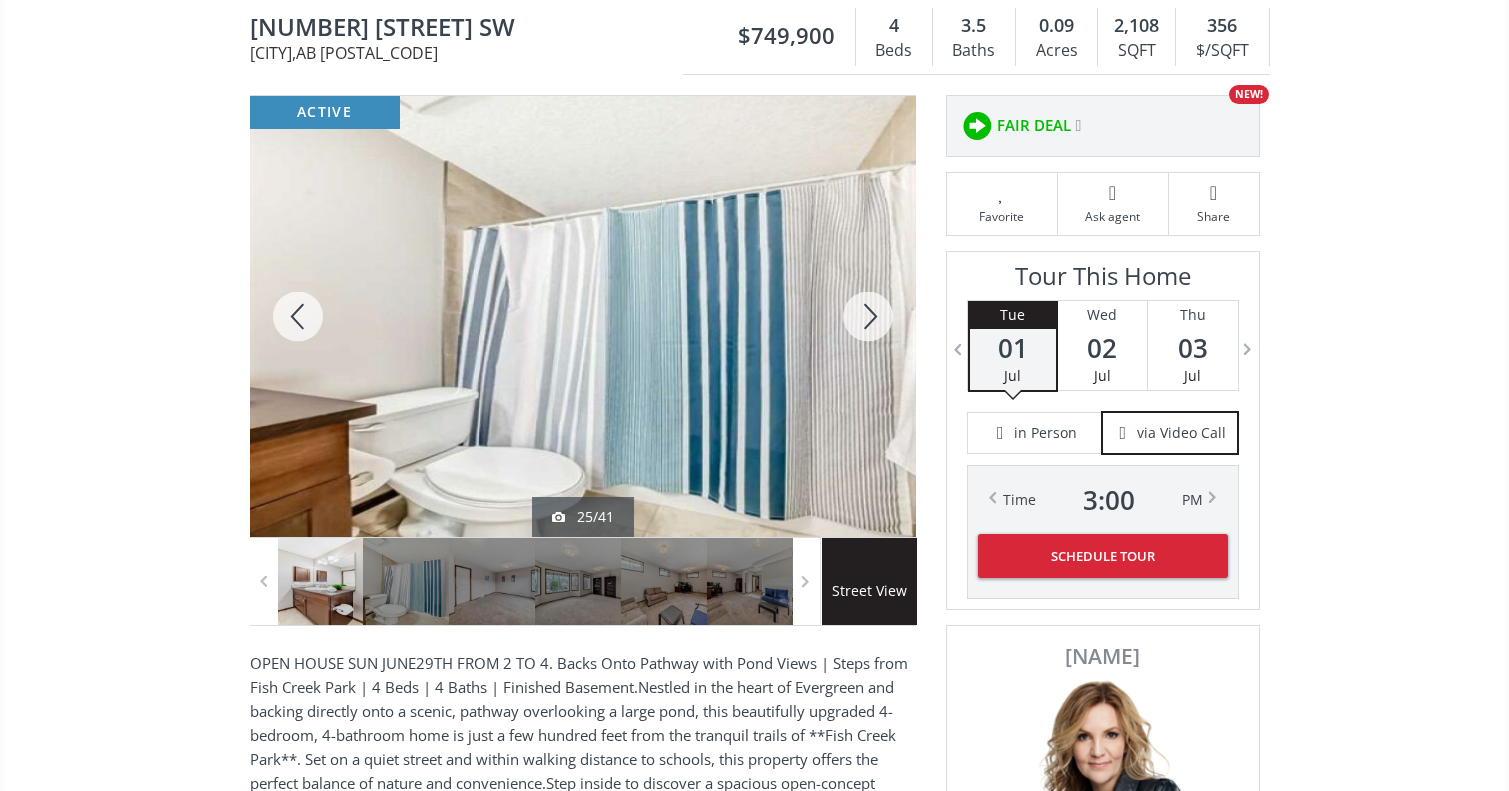 click at bounding box center (868, 316) 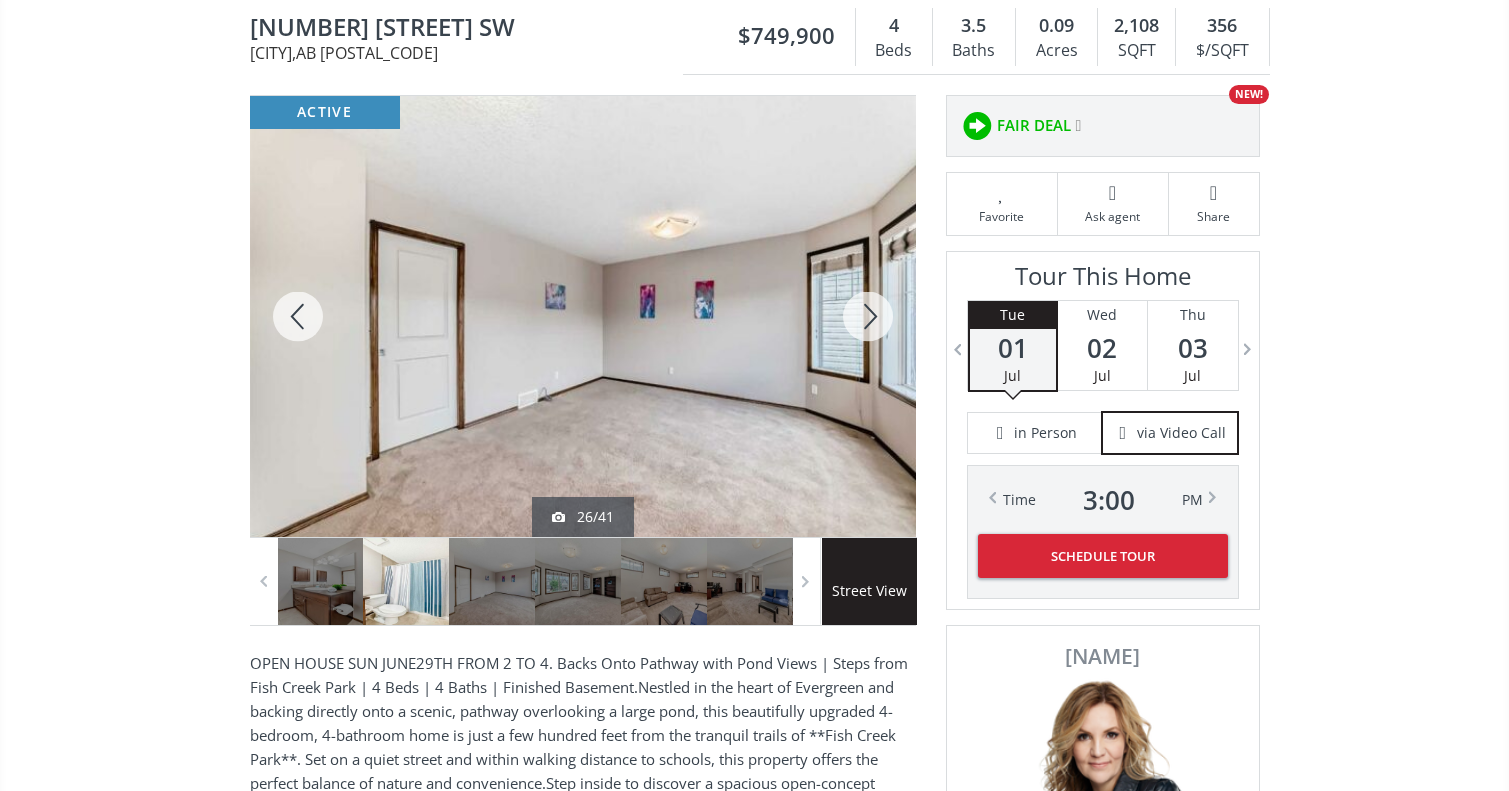 click at bounding box center [868, 316] 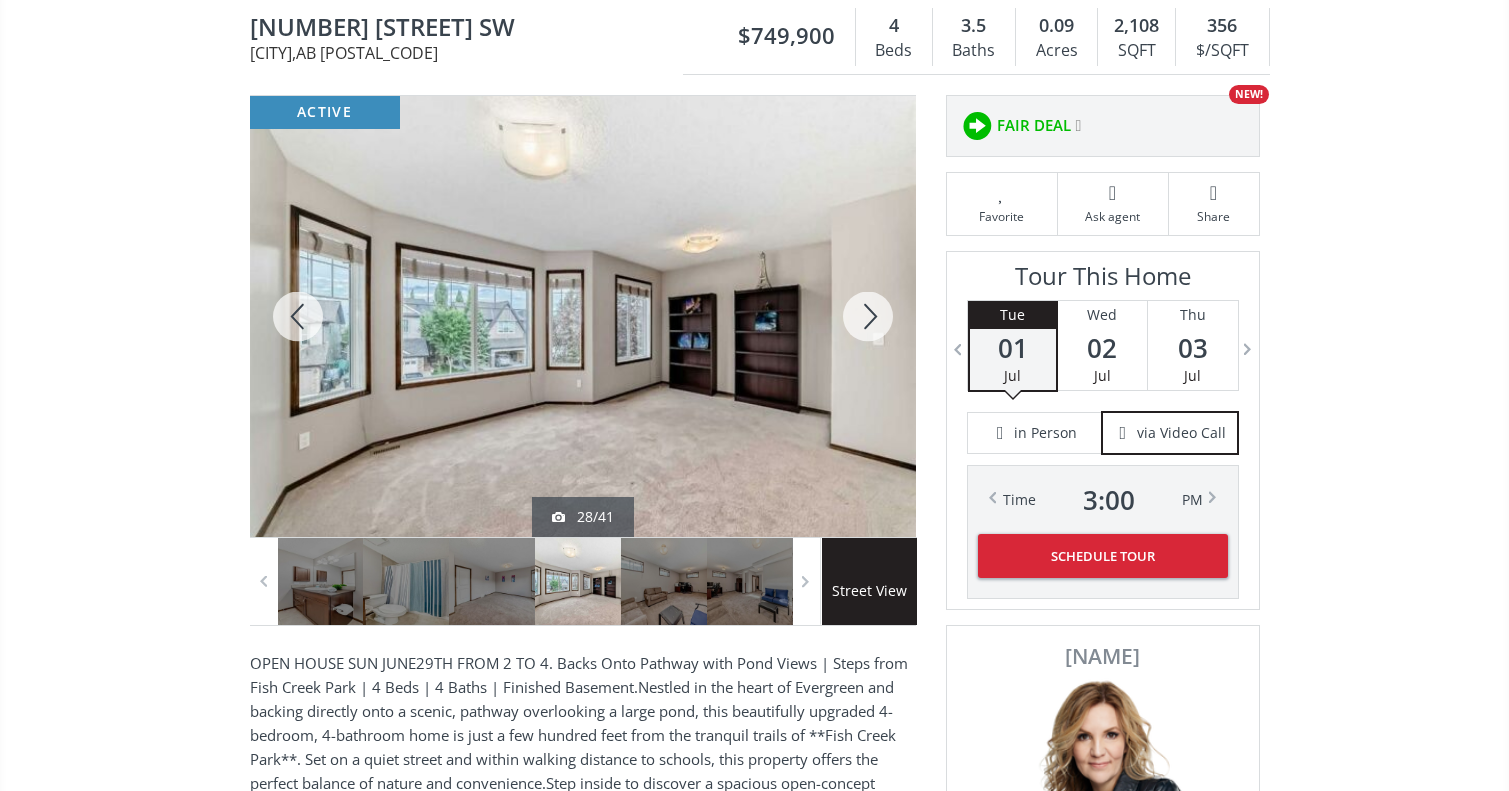 click at bounding box center (868, 316) 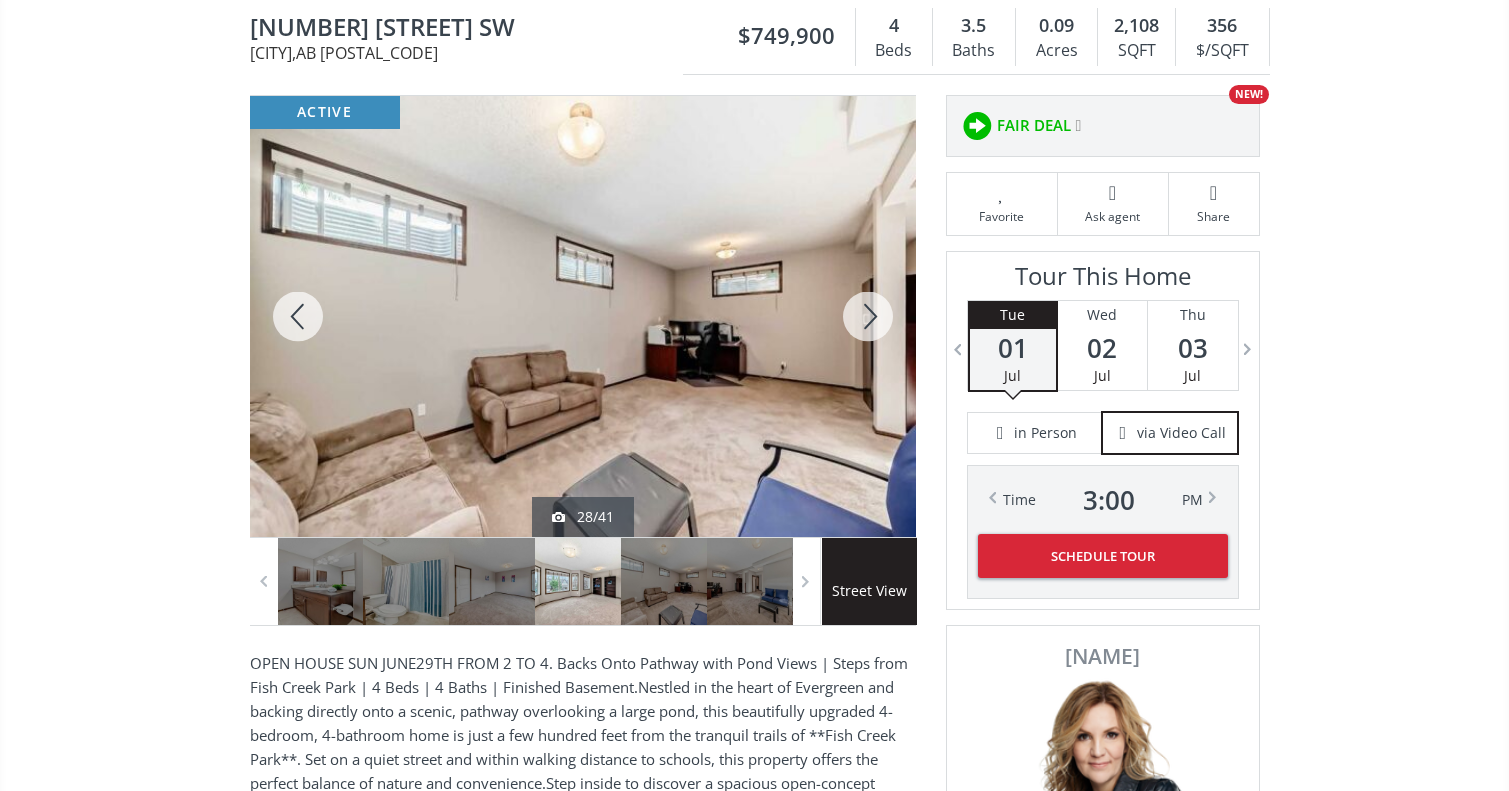 click at bounding box center (868, 316) 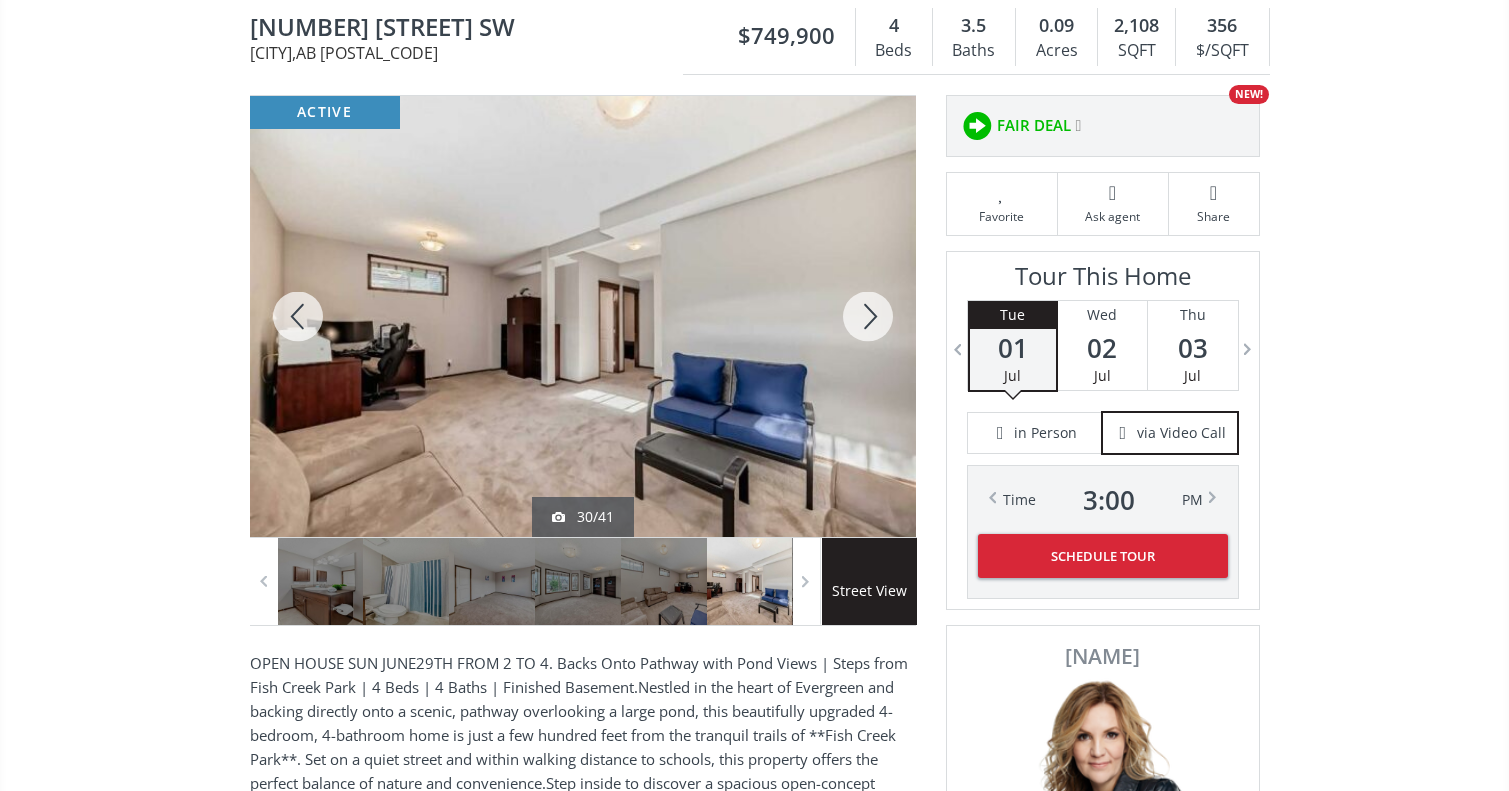 click at bounding box center [868, 316] 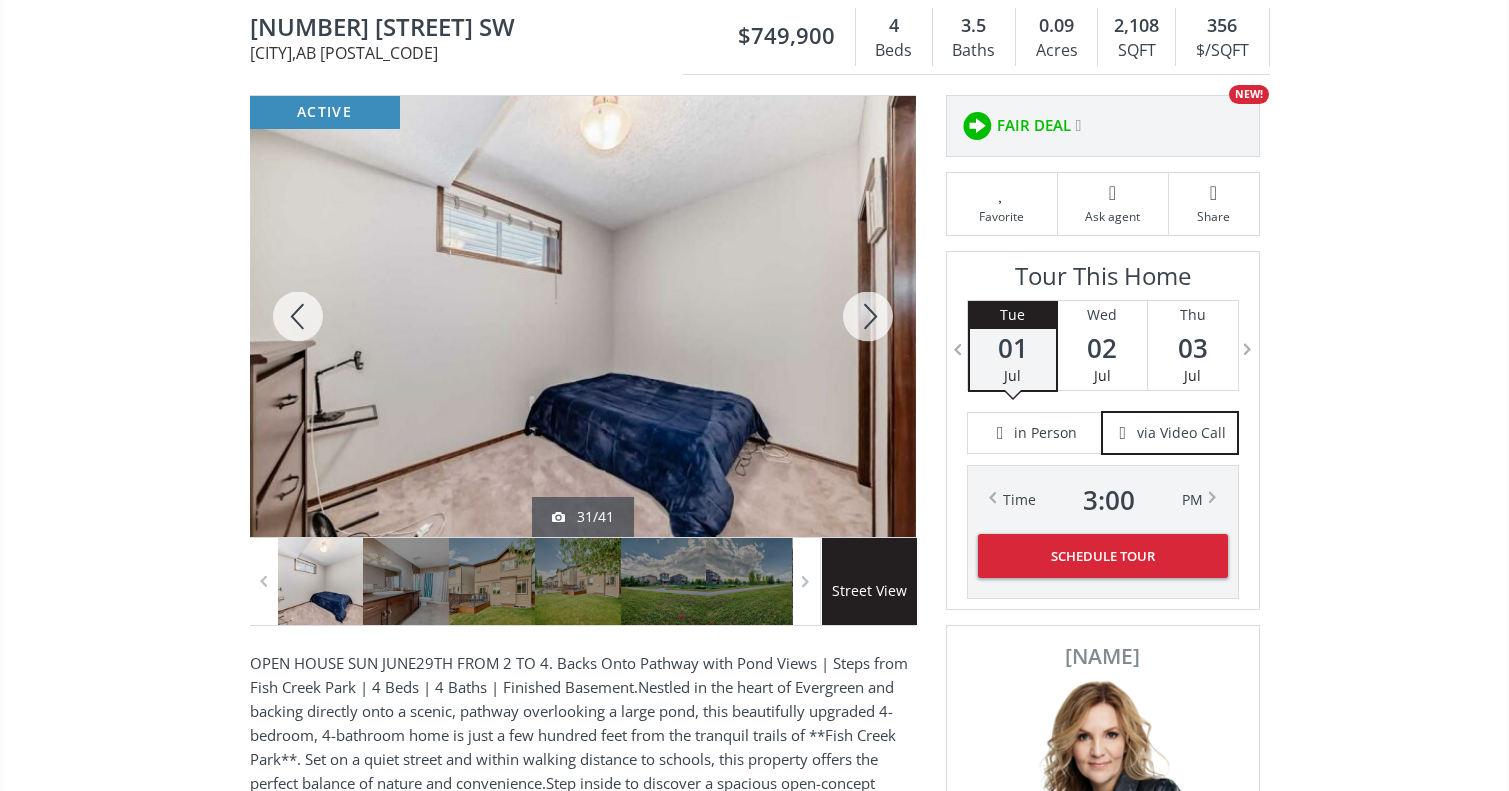 click at bounding box center (868, 316) 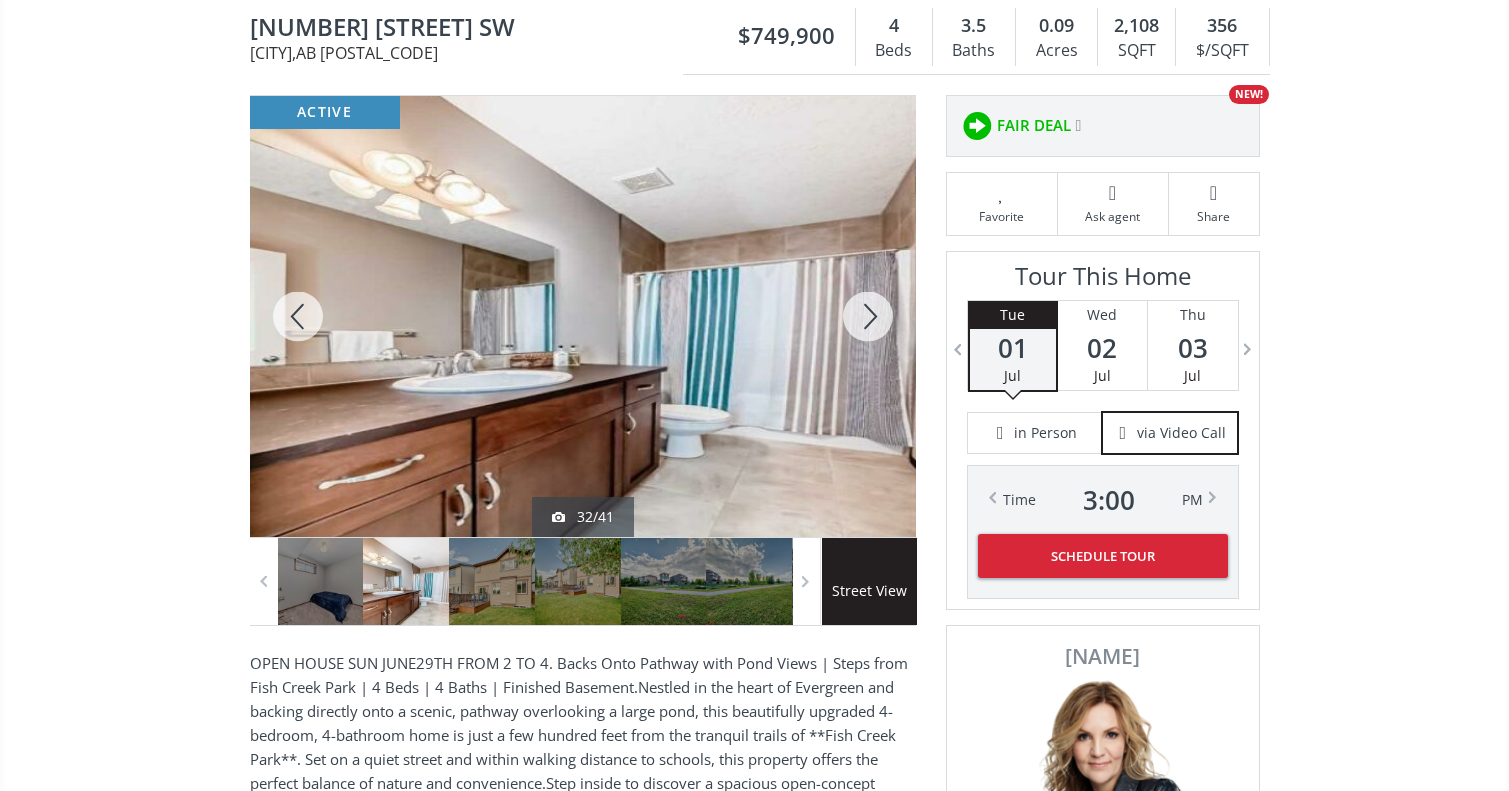 click at bounding box center [868, 316] 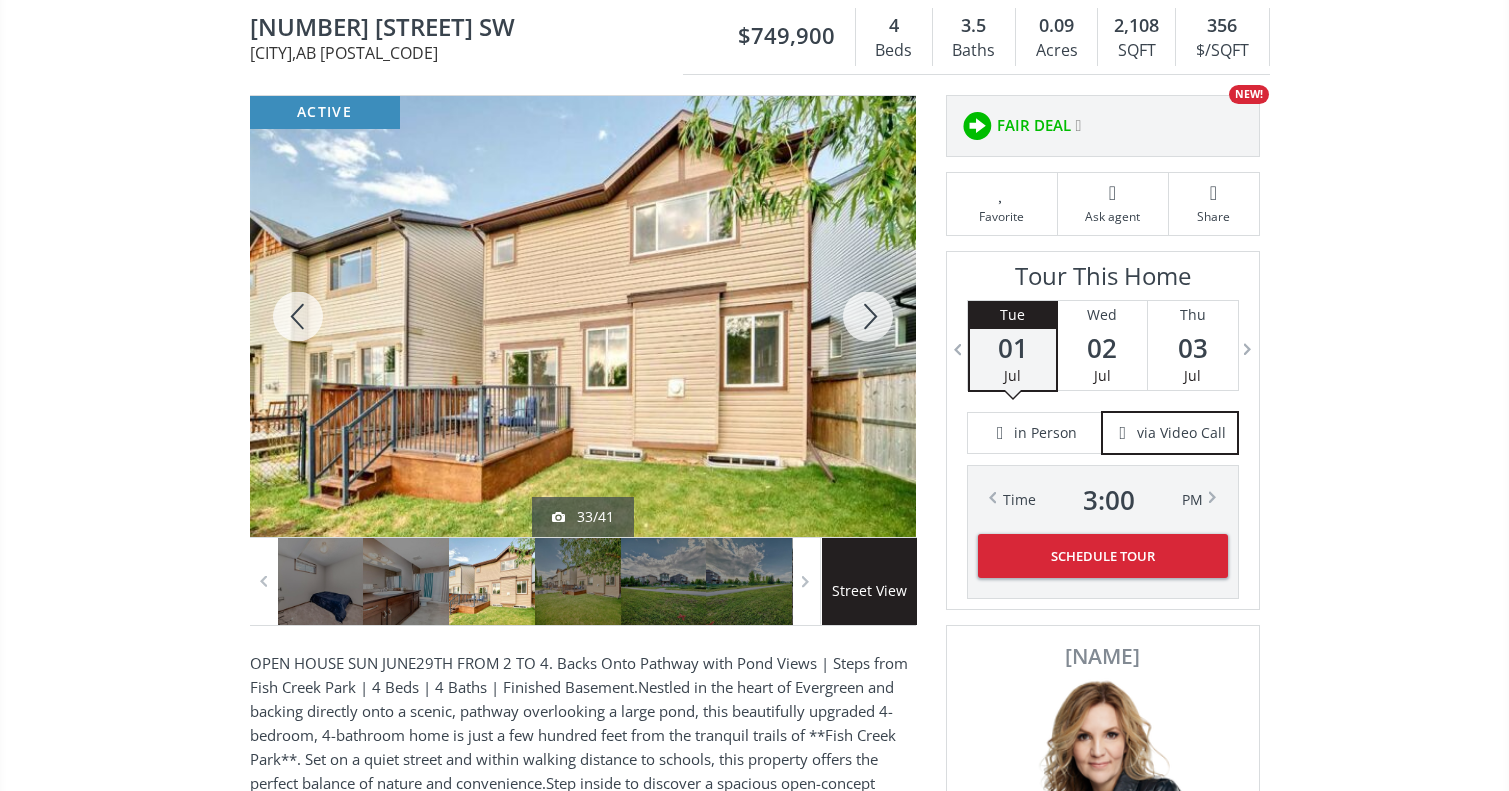click at bounding box center (868, 316) 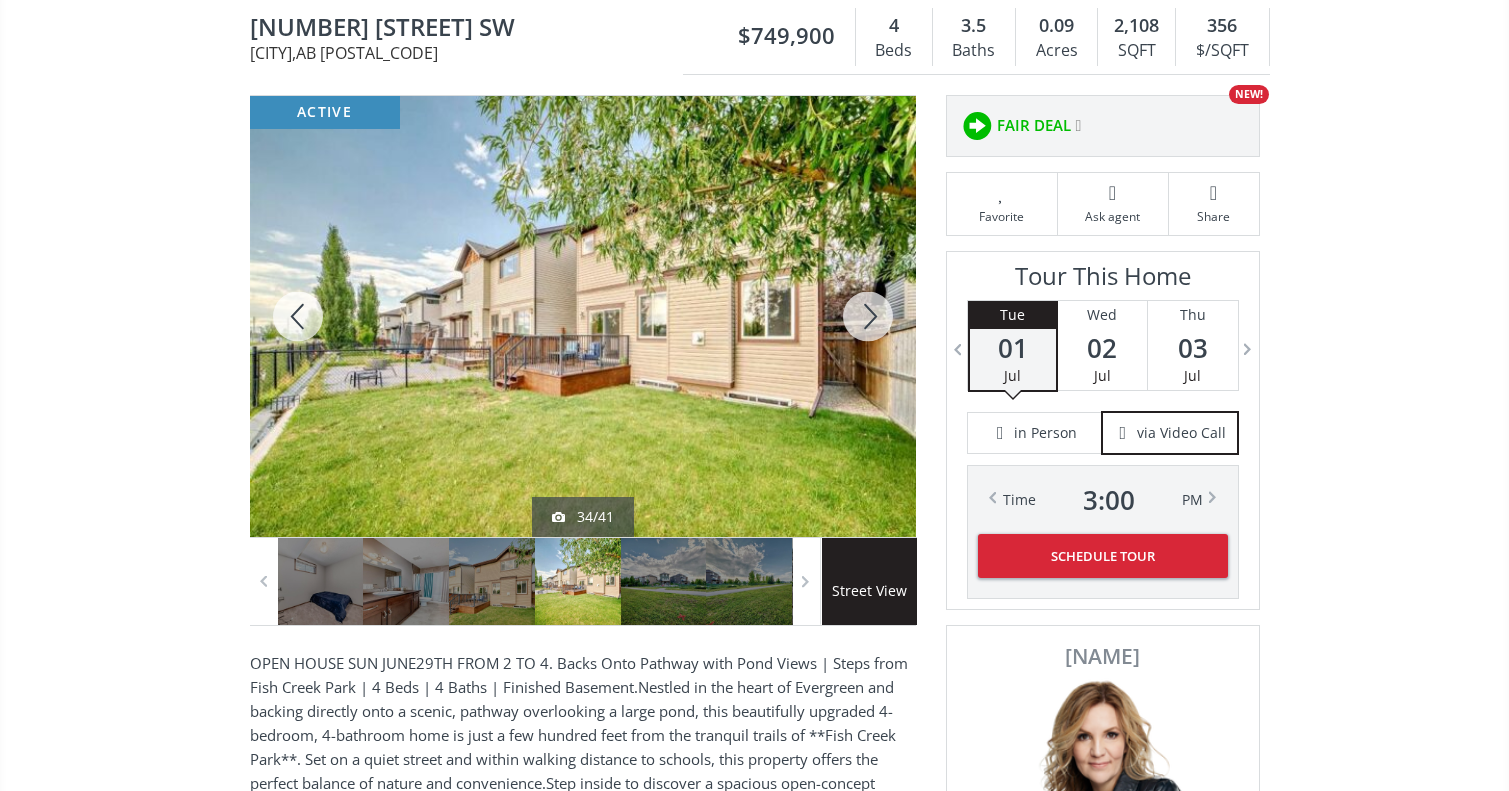 click at bounding box center (868, 316) 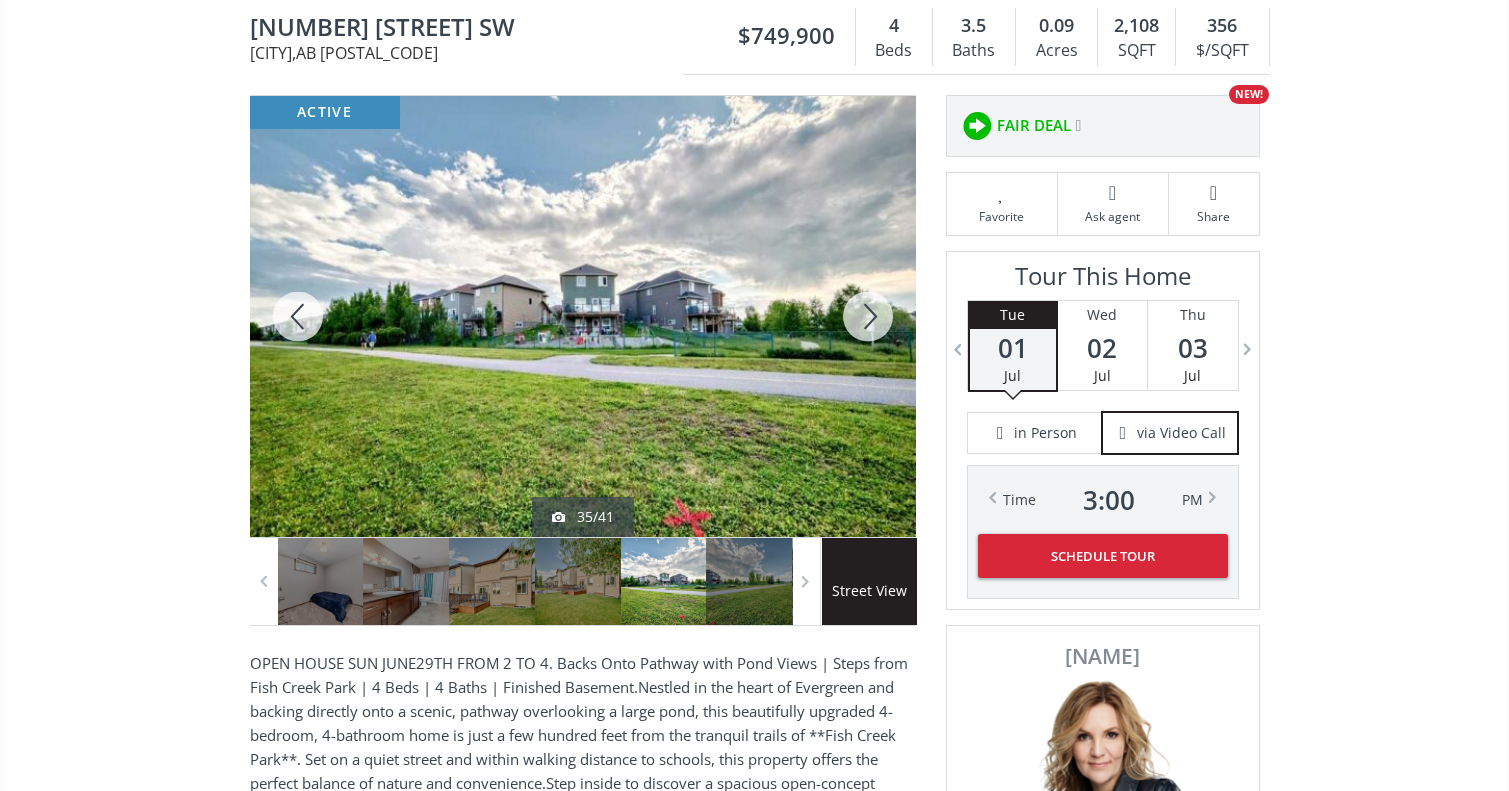 click at bounding box center [868, 316] 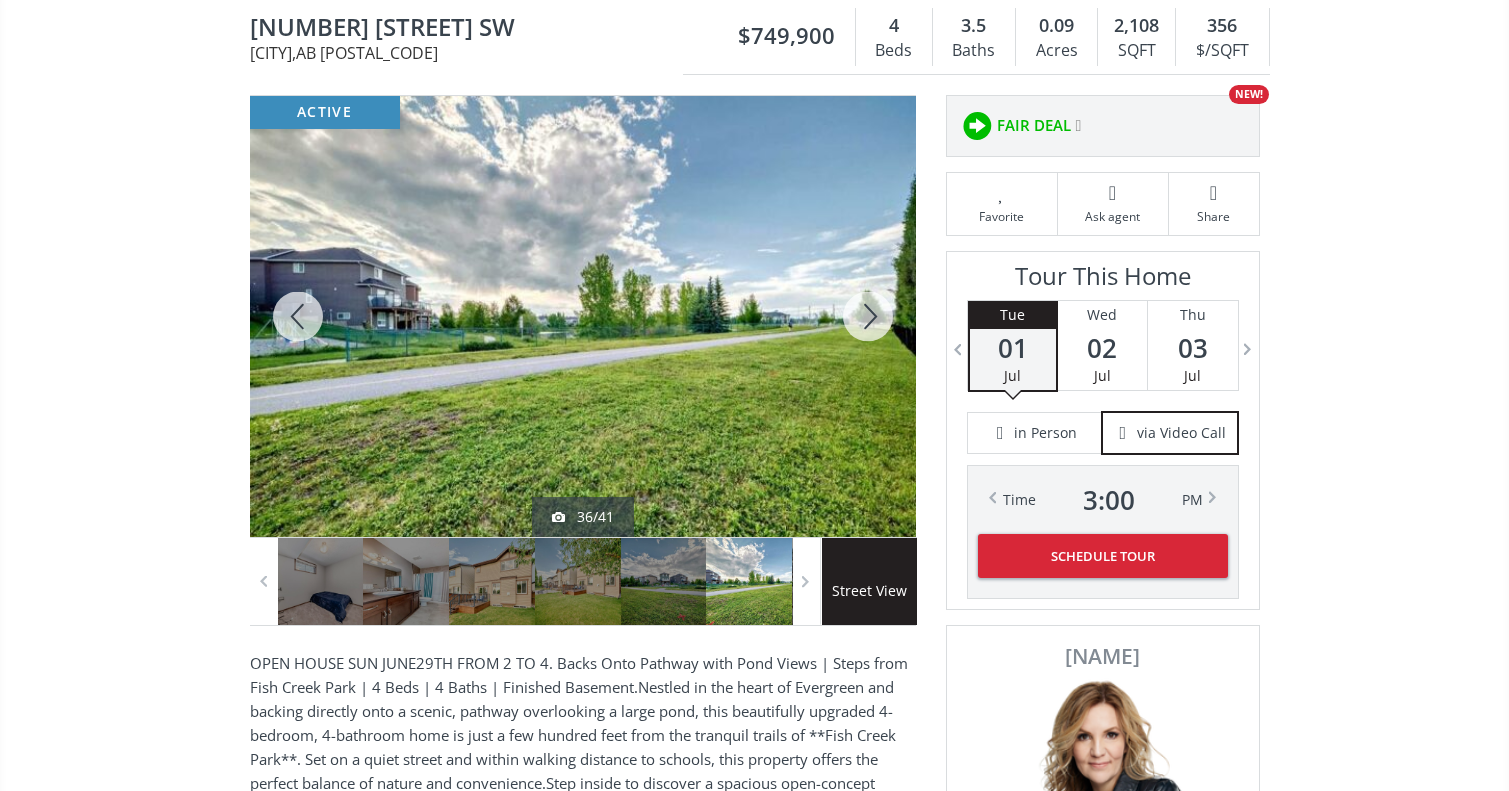 click at bounding box center [868, 316] 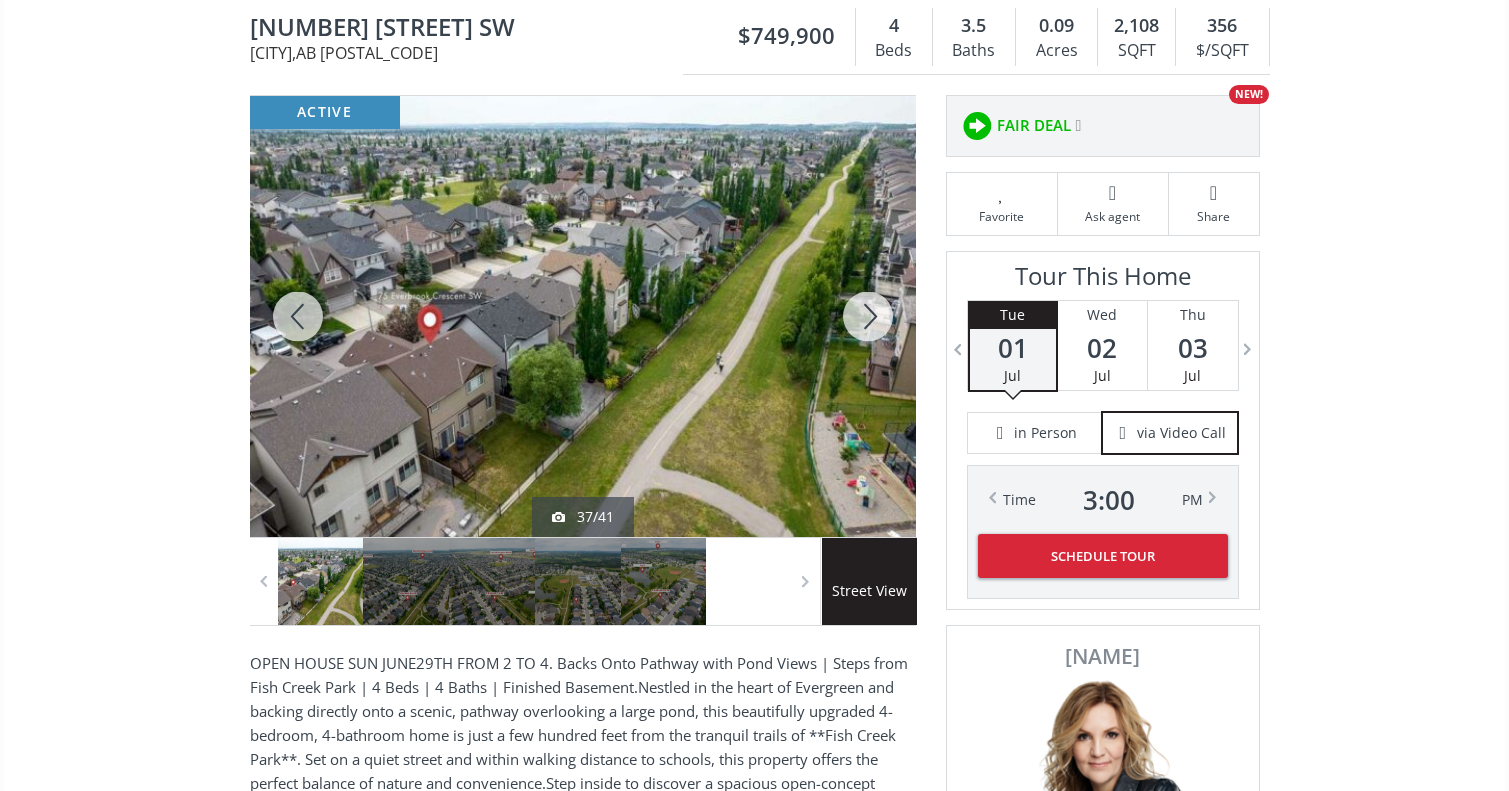 click at bounding box center [868, 316] 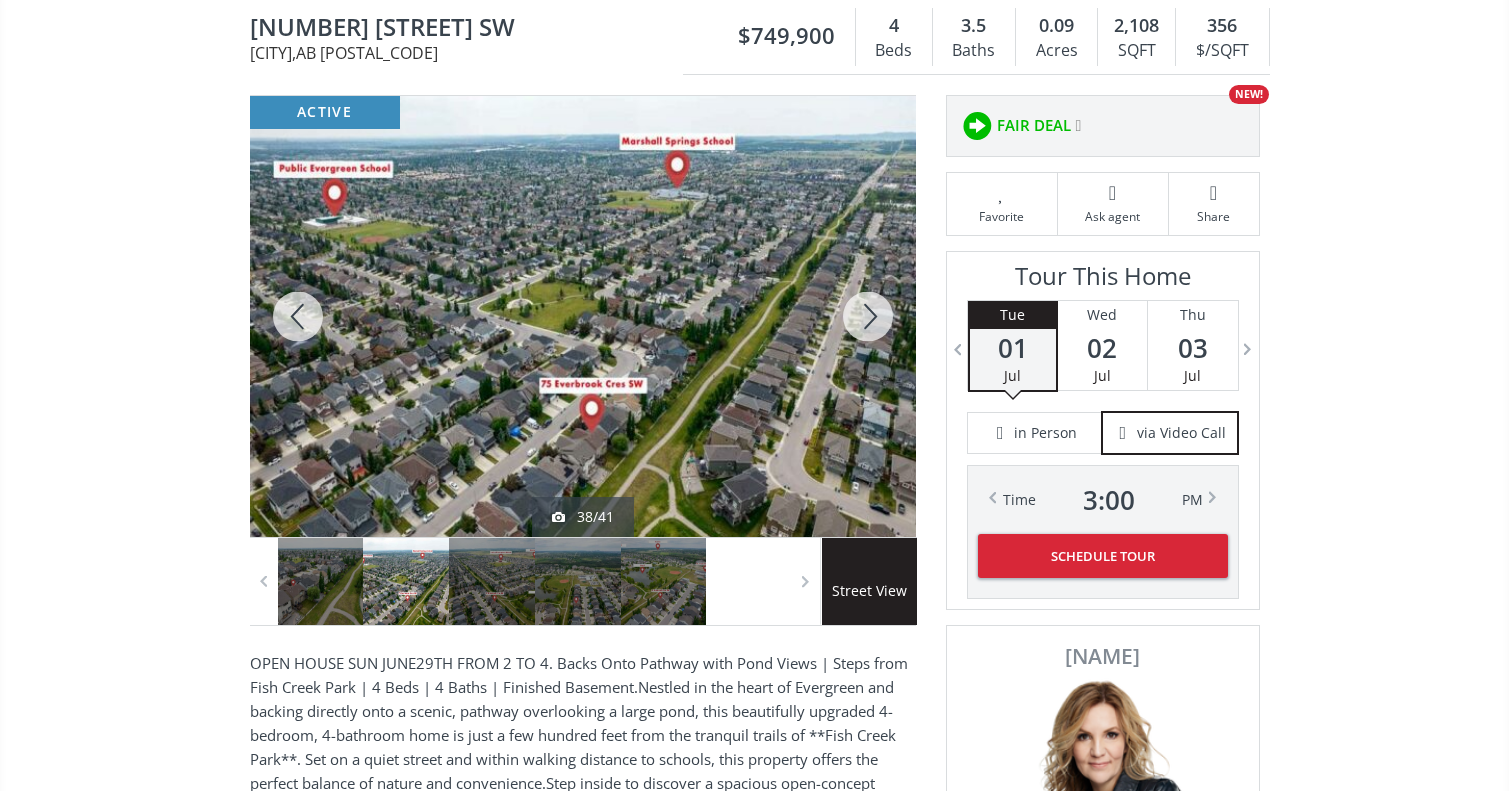click at bounding box center (868, 316) 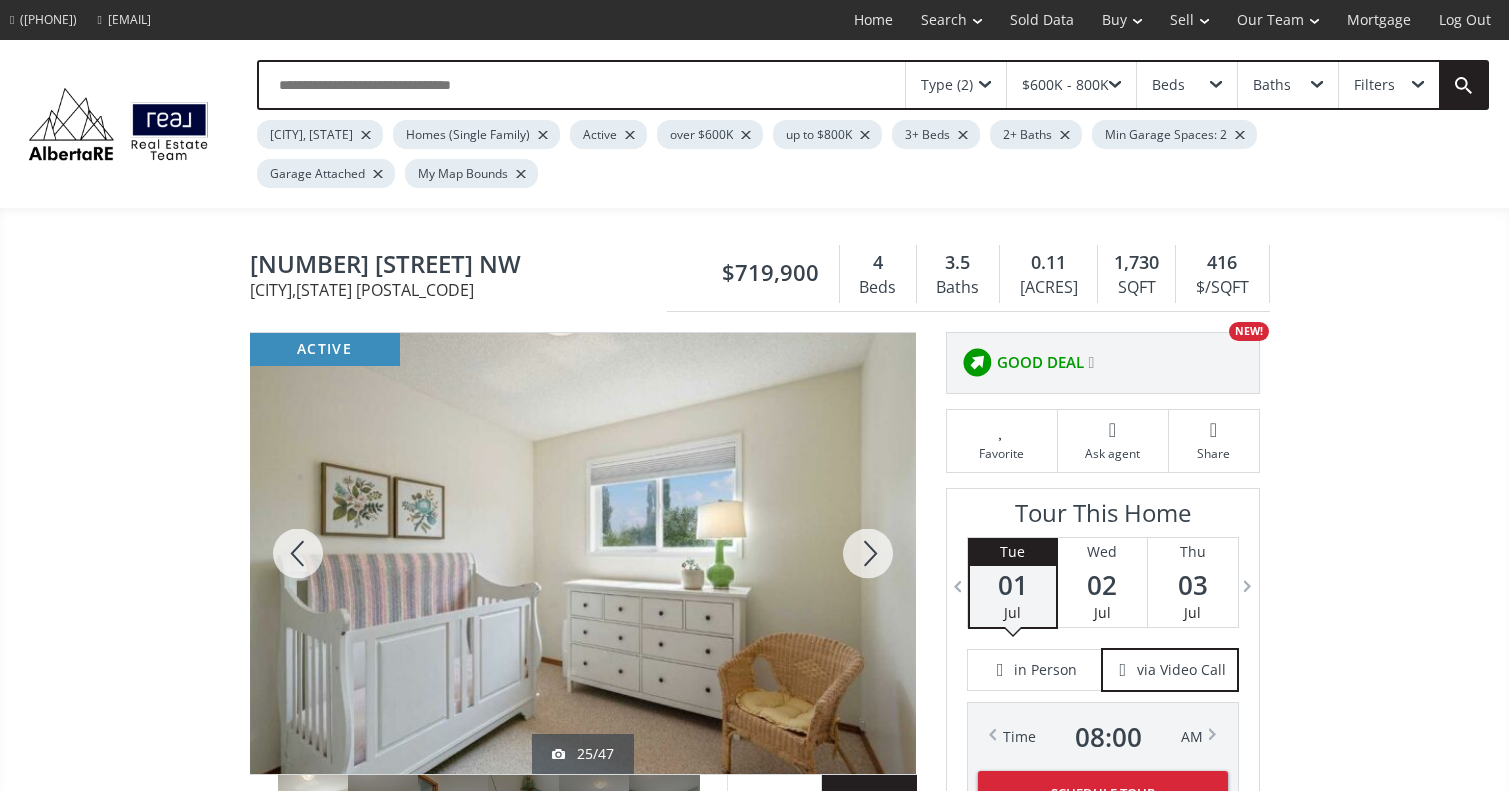 scroll, scrollTop: 222, scrollLeft: 0, axis: vertical 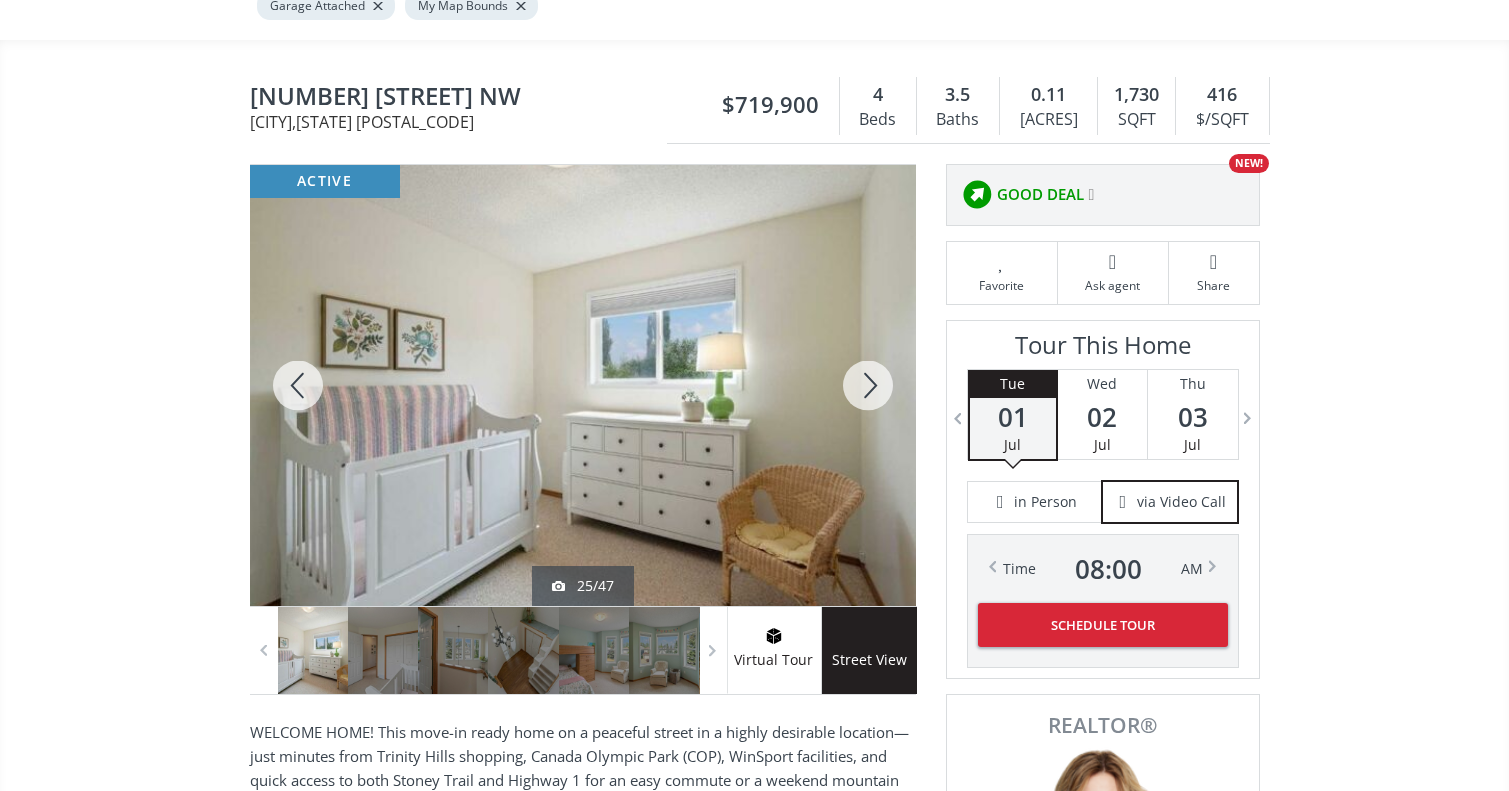 click at bounding box center [868, 385] 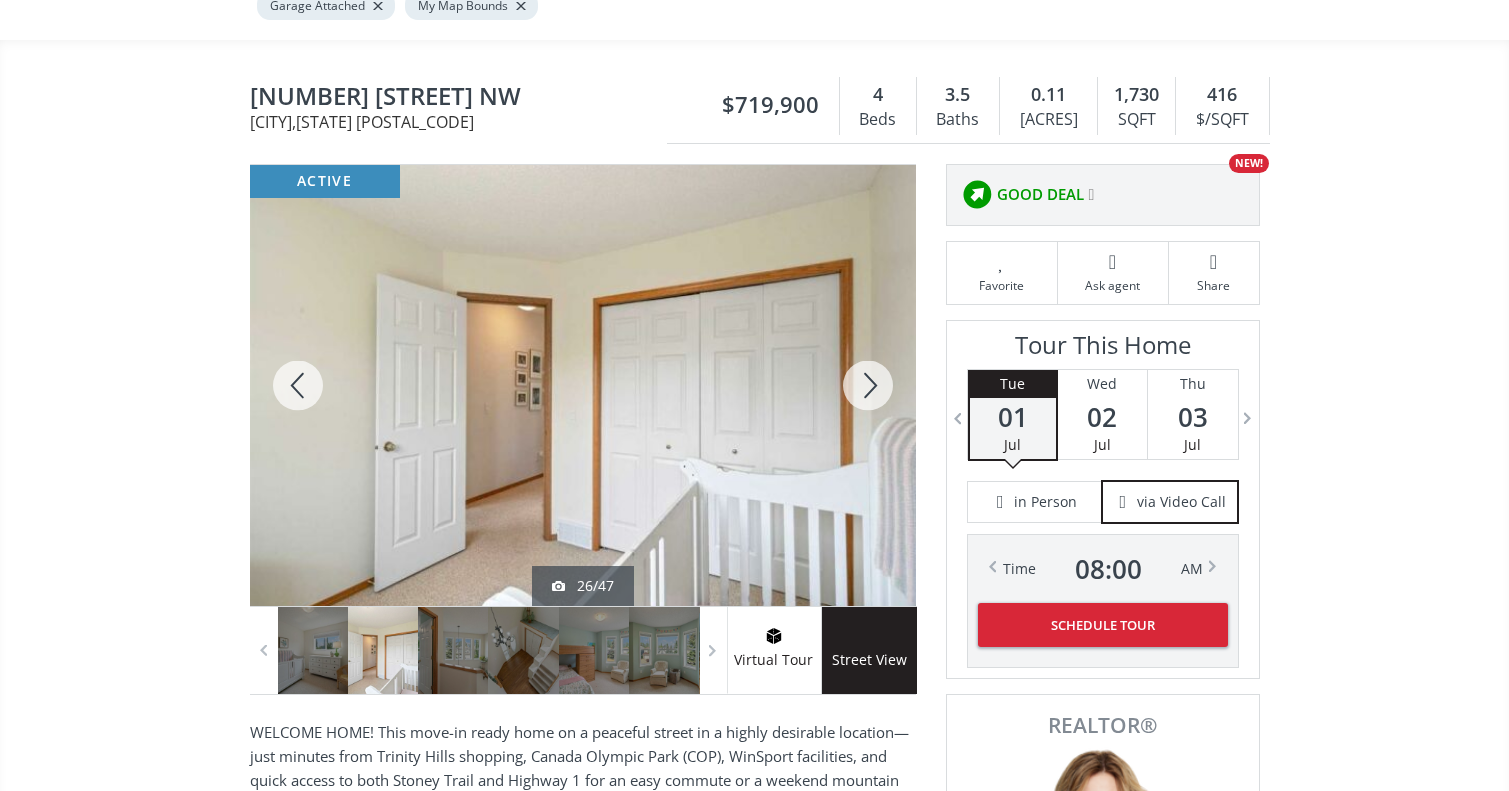 click at bounding box center [868, 385] 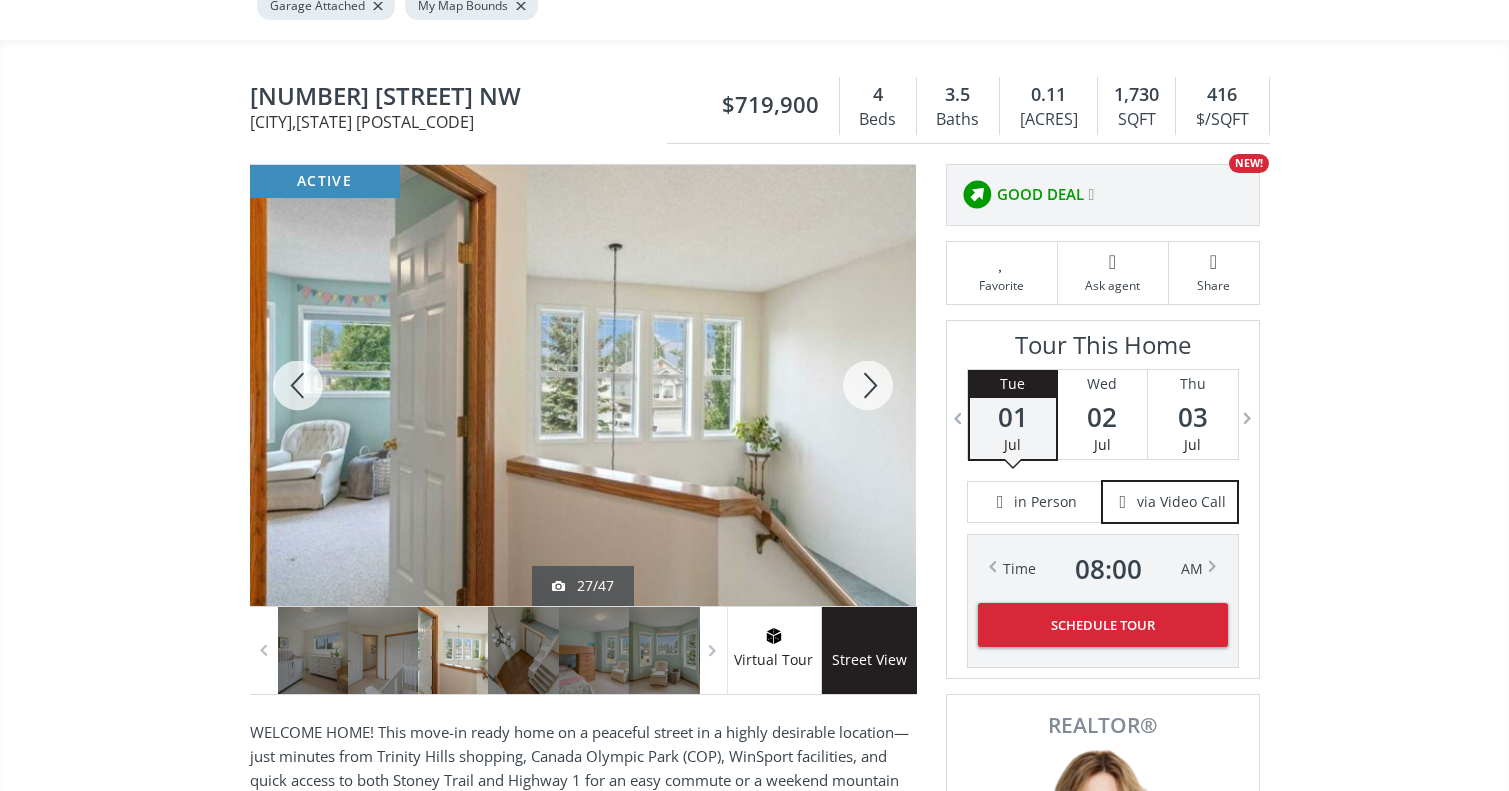 click at bounding box center [868, 385] 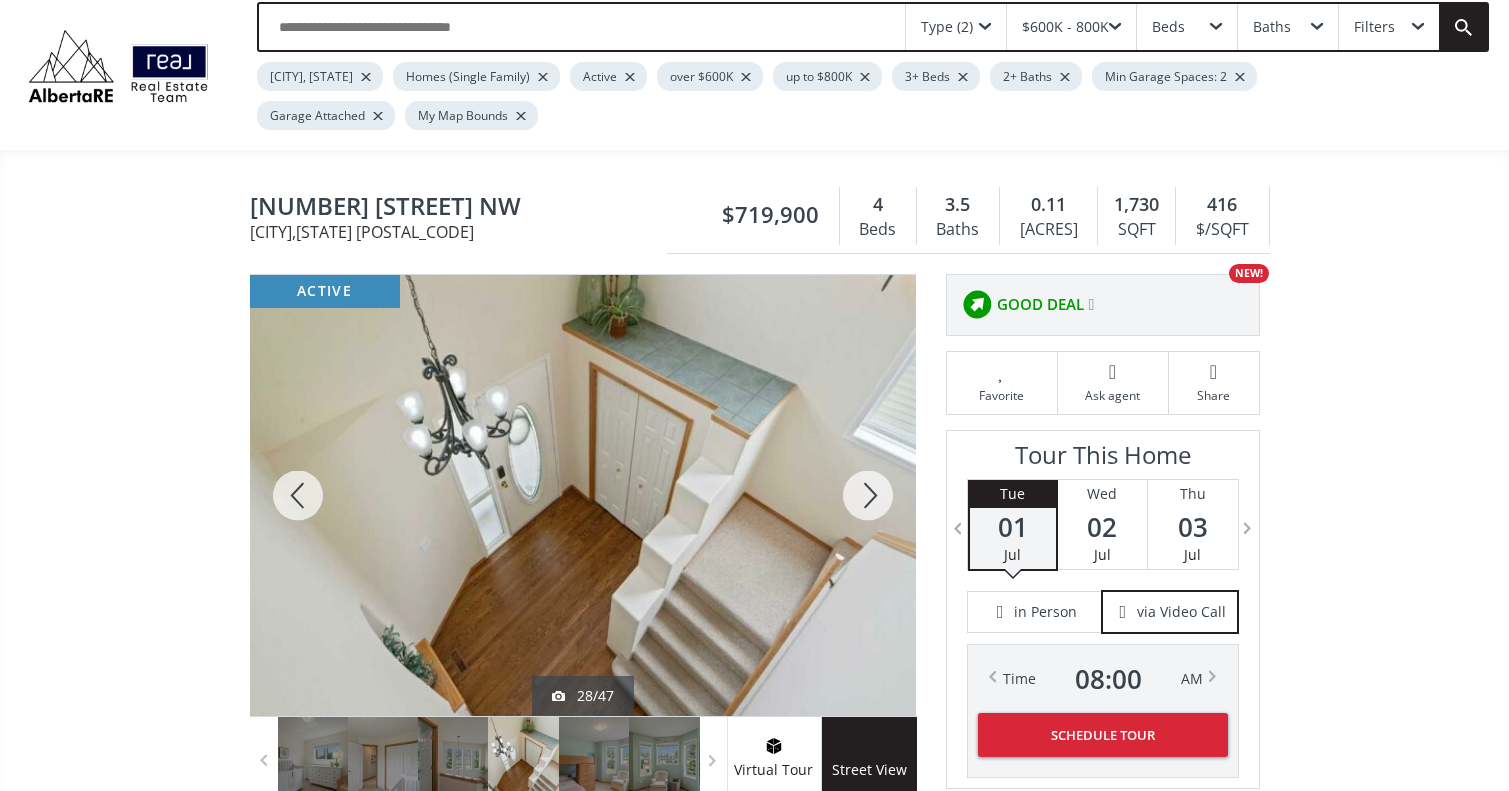 scroll, scrollTop: 5, scrollLeft: 0, axis: vertical 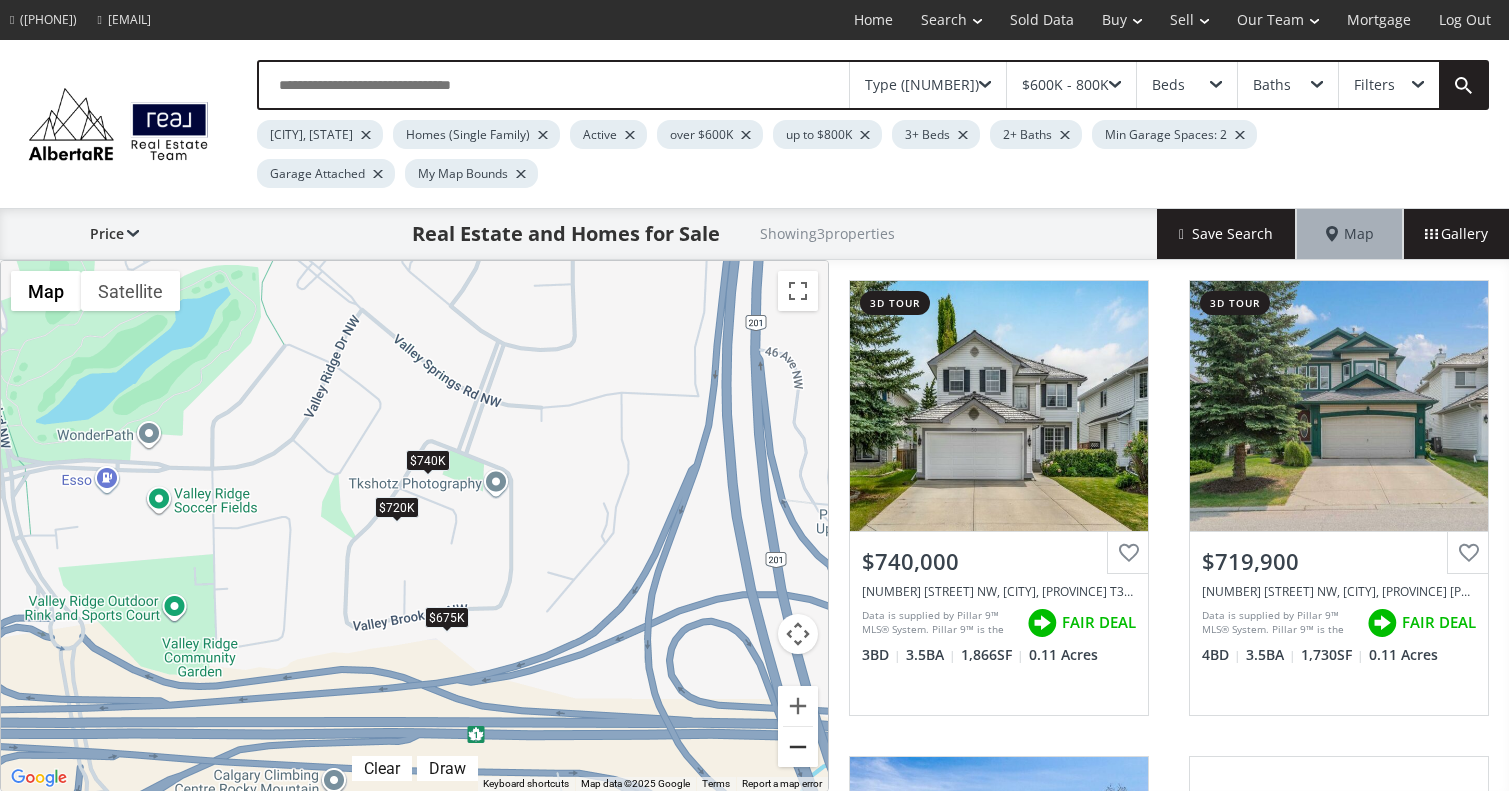 click at bounding box center [798, 747] 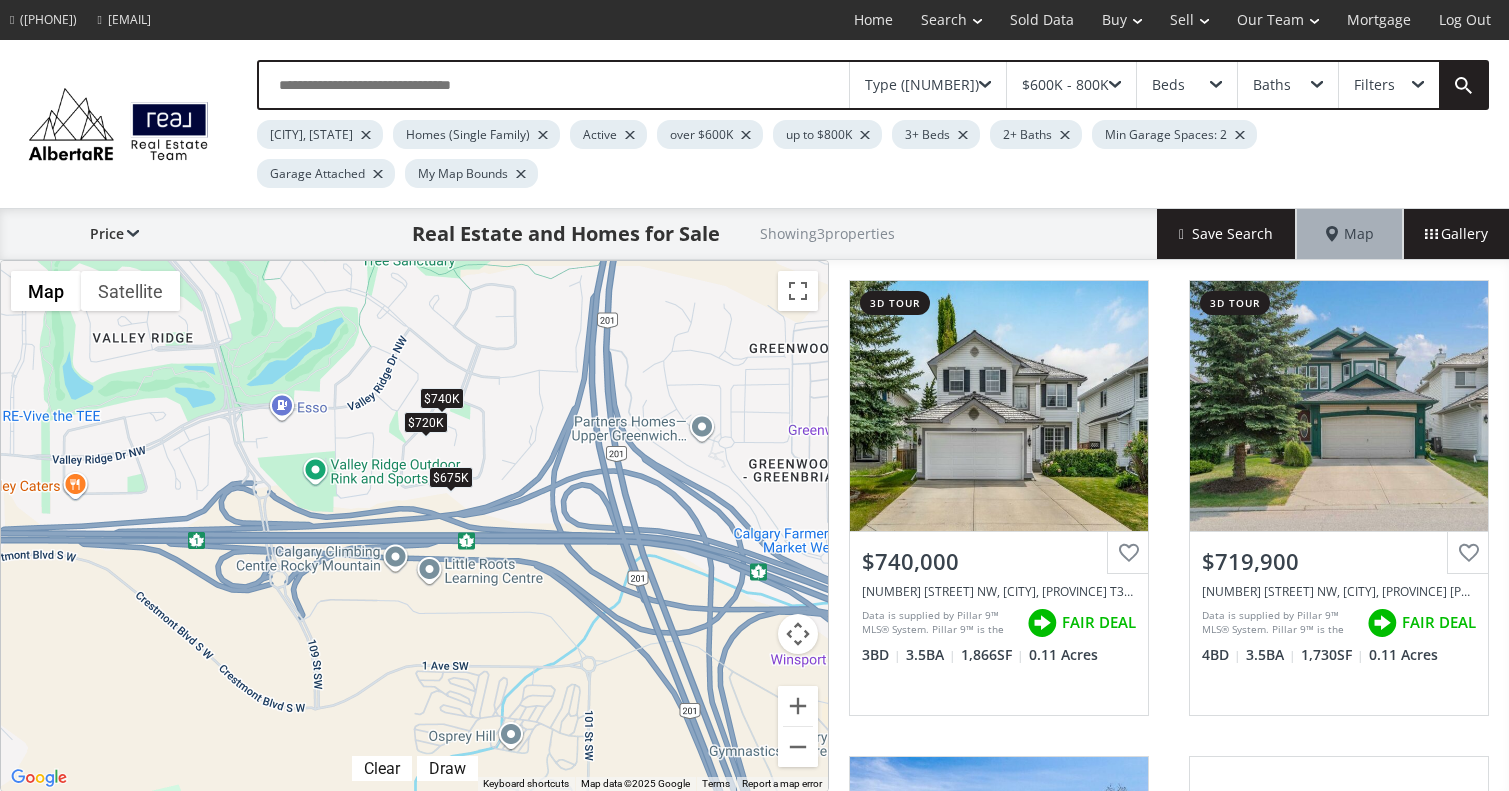 drag, startPoint x: 623, startPoint y: 561, endPoint x: 644, endPoint y: 466, distance: 97.29337 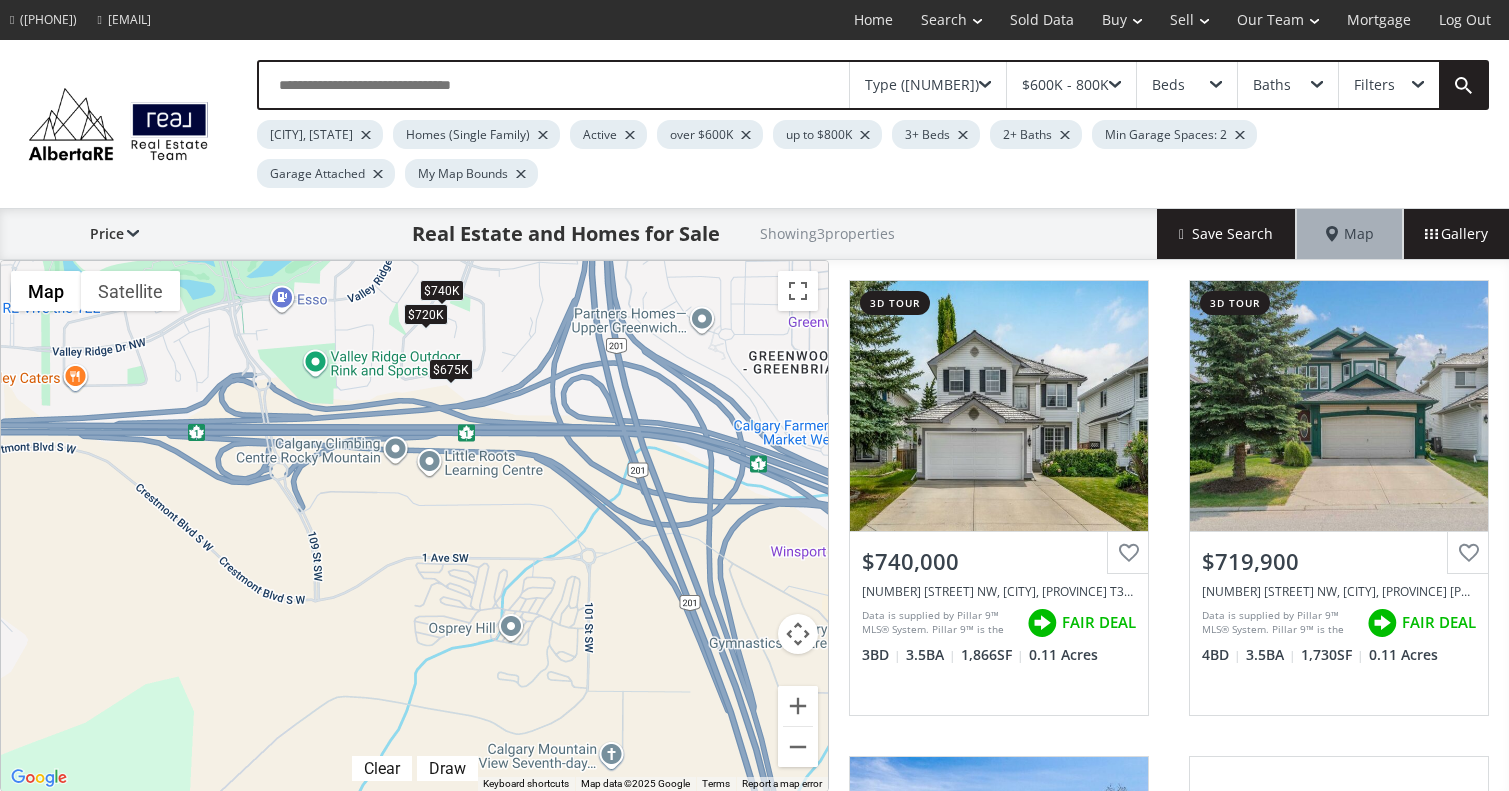 drag, startPoint x: 656, startPoint y: 505, endPoint x: 656, endPoint y: 392, distance: 113 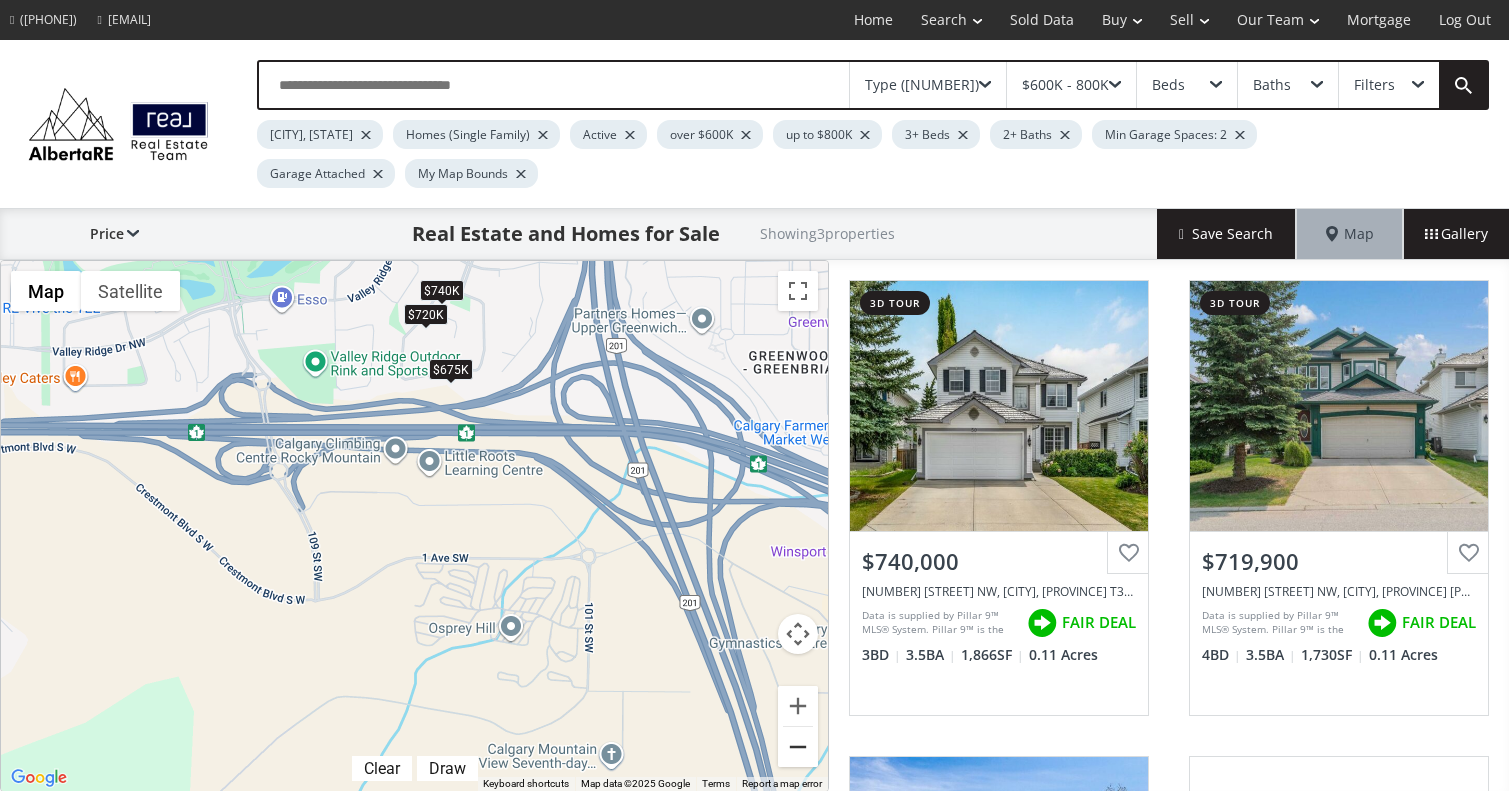 click at bounding box center [798, 747] 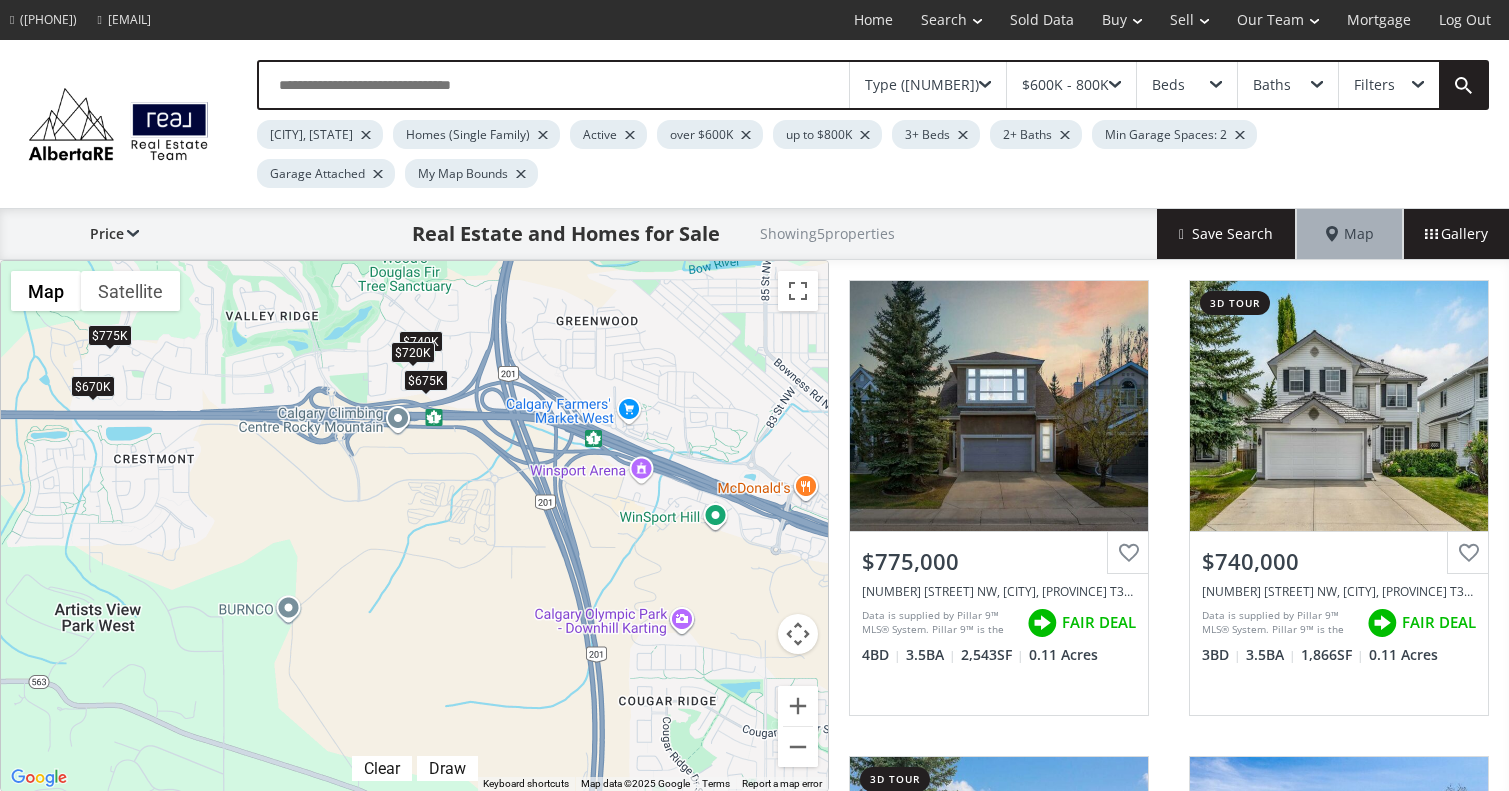 drag, startPoint x: 612, startPoint y: 441, endPoint x: 605, endPoint y: 381, distance: 60.40695 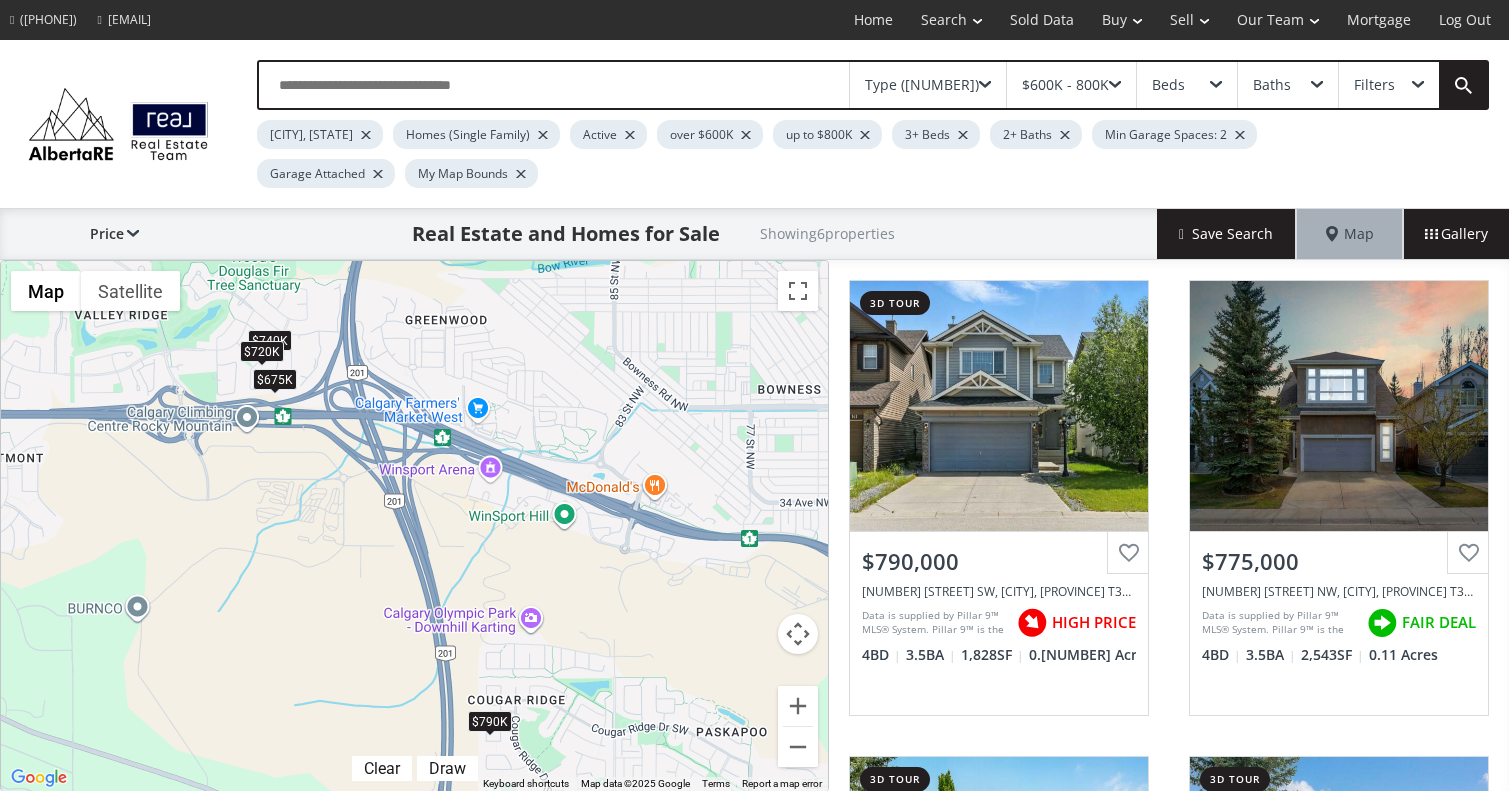 drag, startPoint x: 629, startPoint y: 368, endPoint x: 476, endPoint y: 367, distance: 153.00327 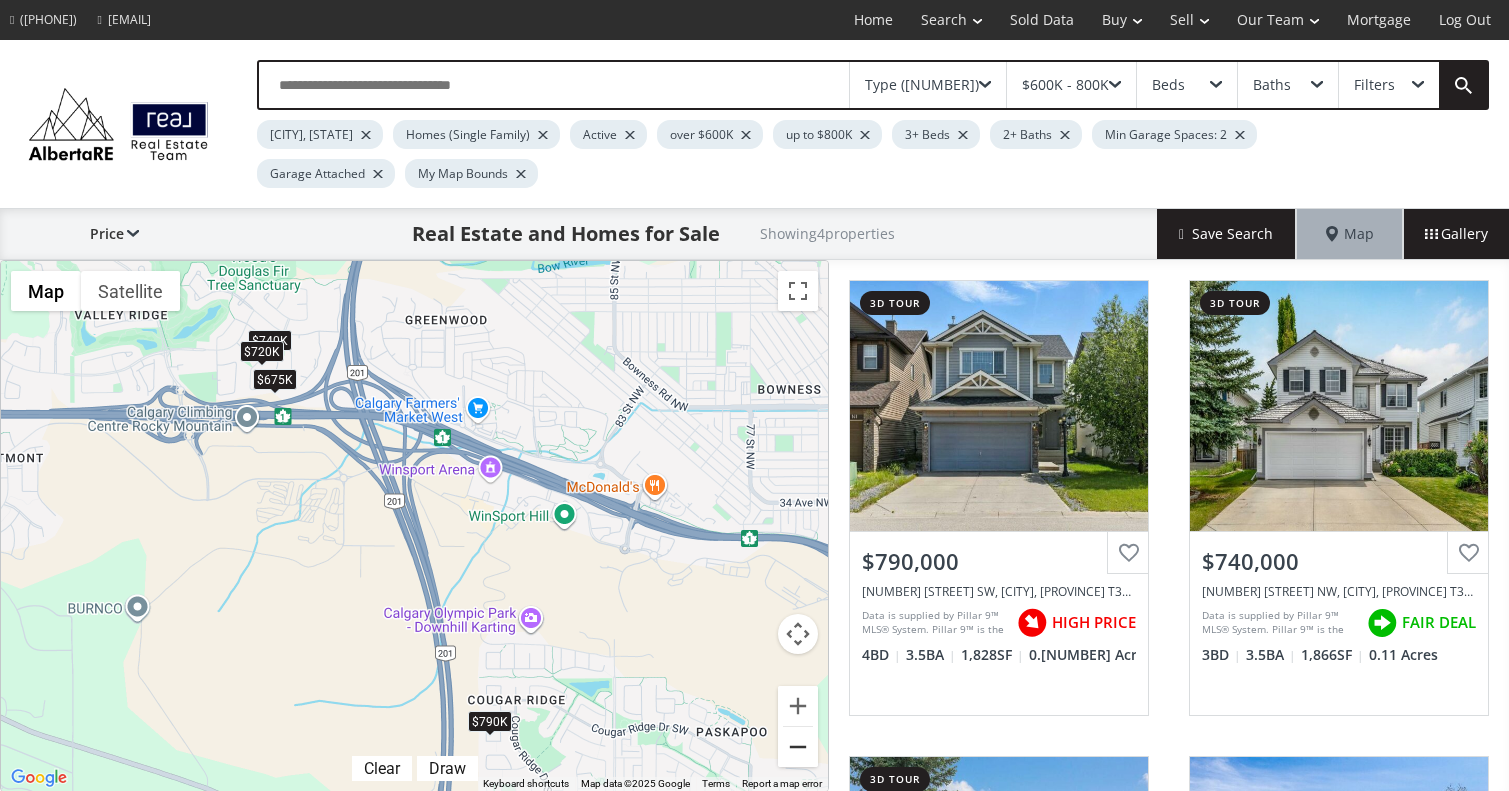 click at bounding box center [798, 747] 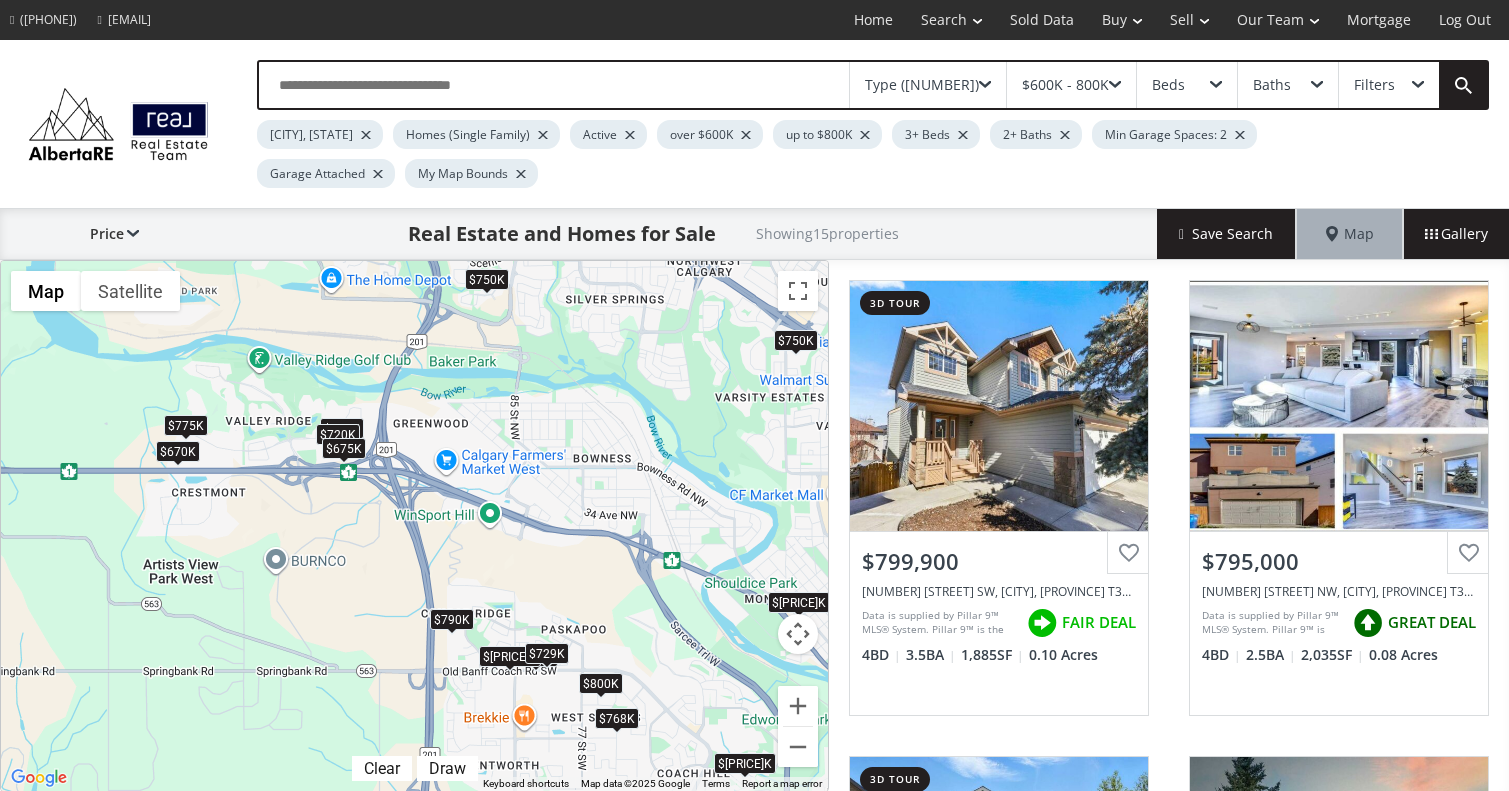 click on "$770K" at bounding box center (536, 656) 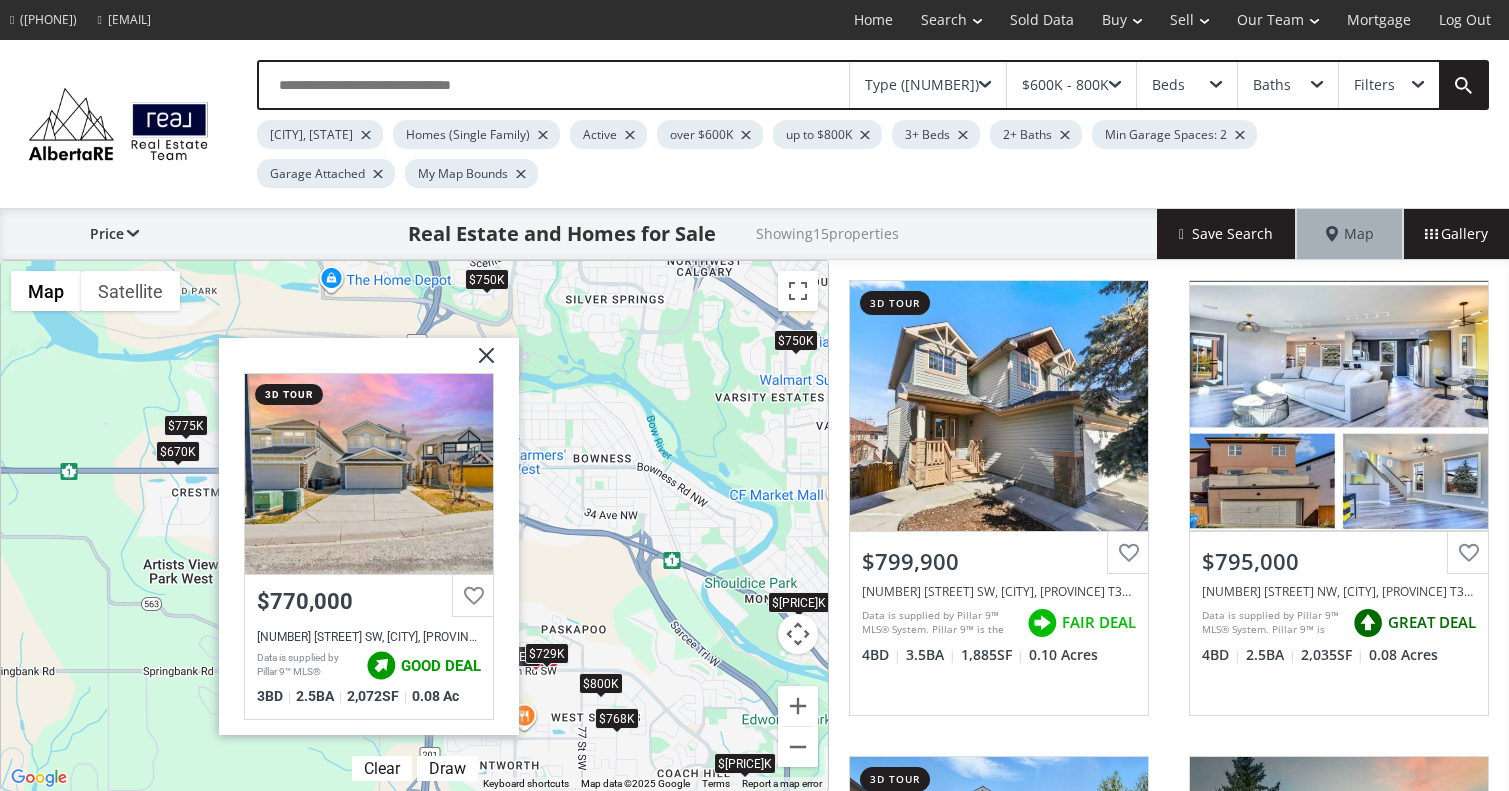 click at bounding box center [479, 363] 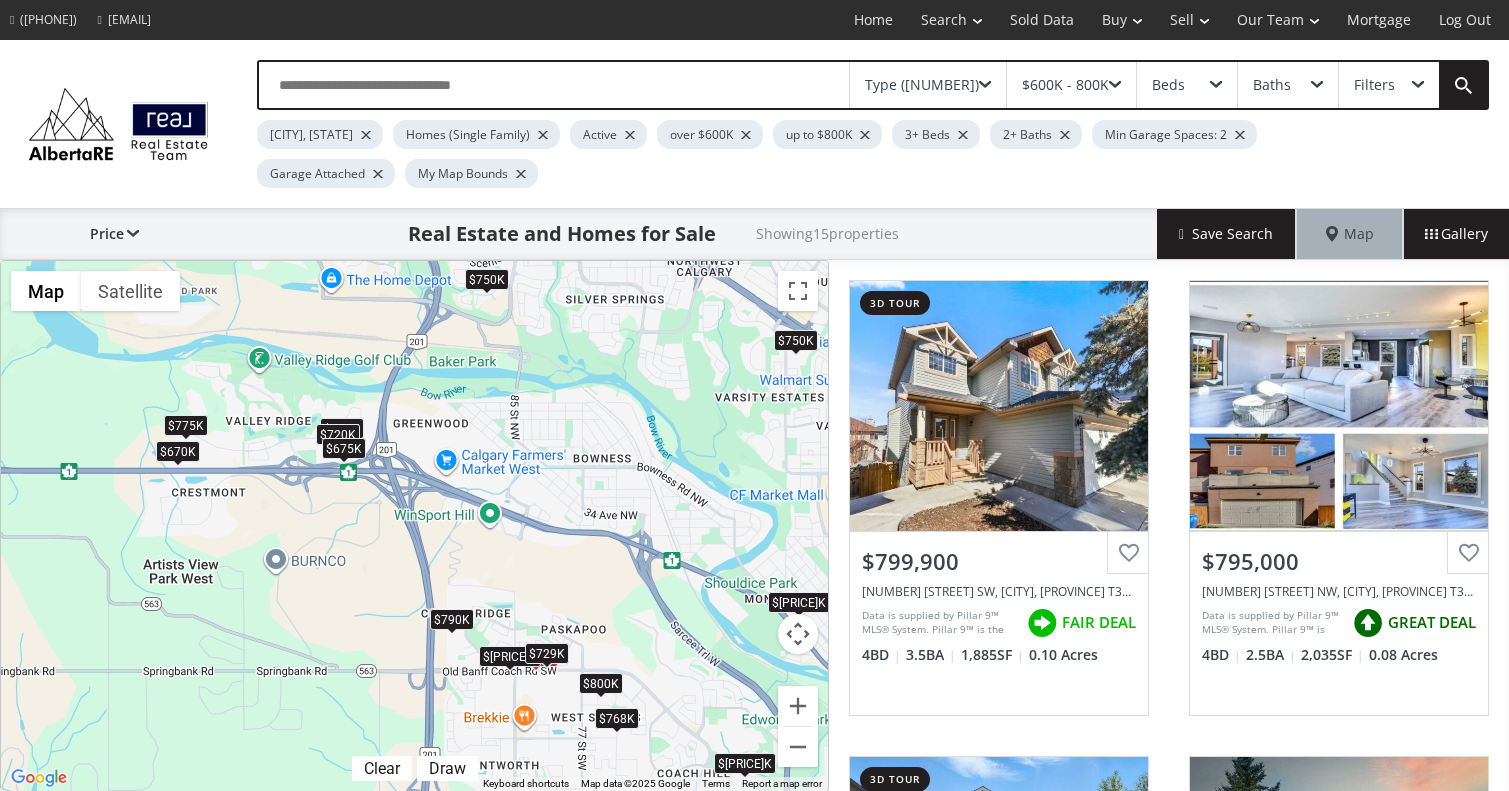 click on "$729K" at bounding box center (546, 653) 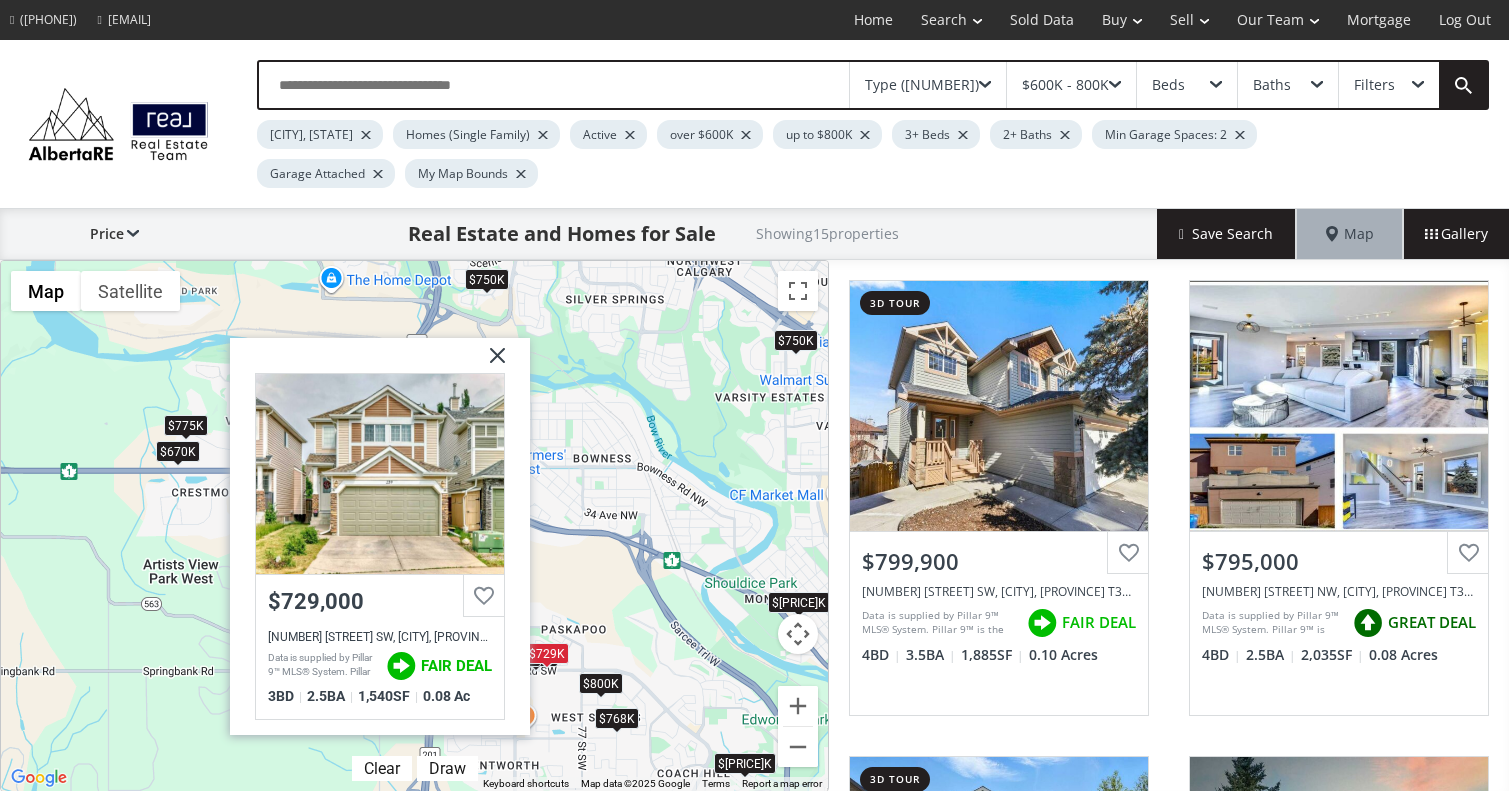 click at bounding box center (489, 363) 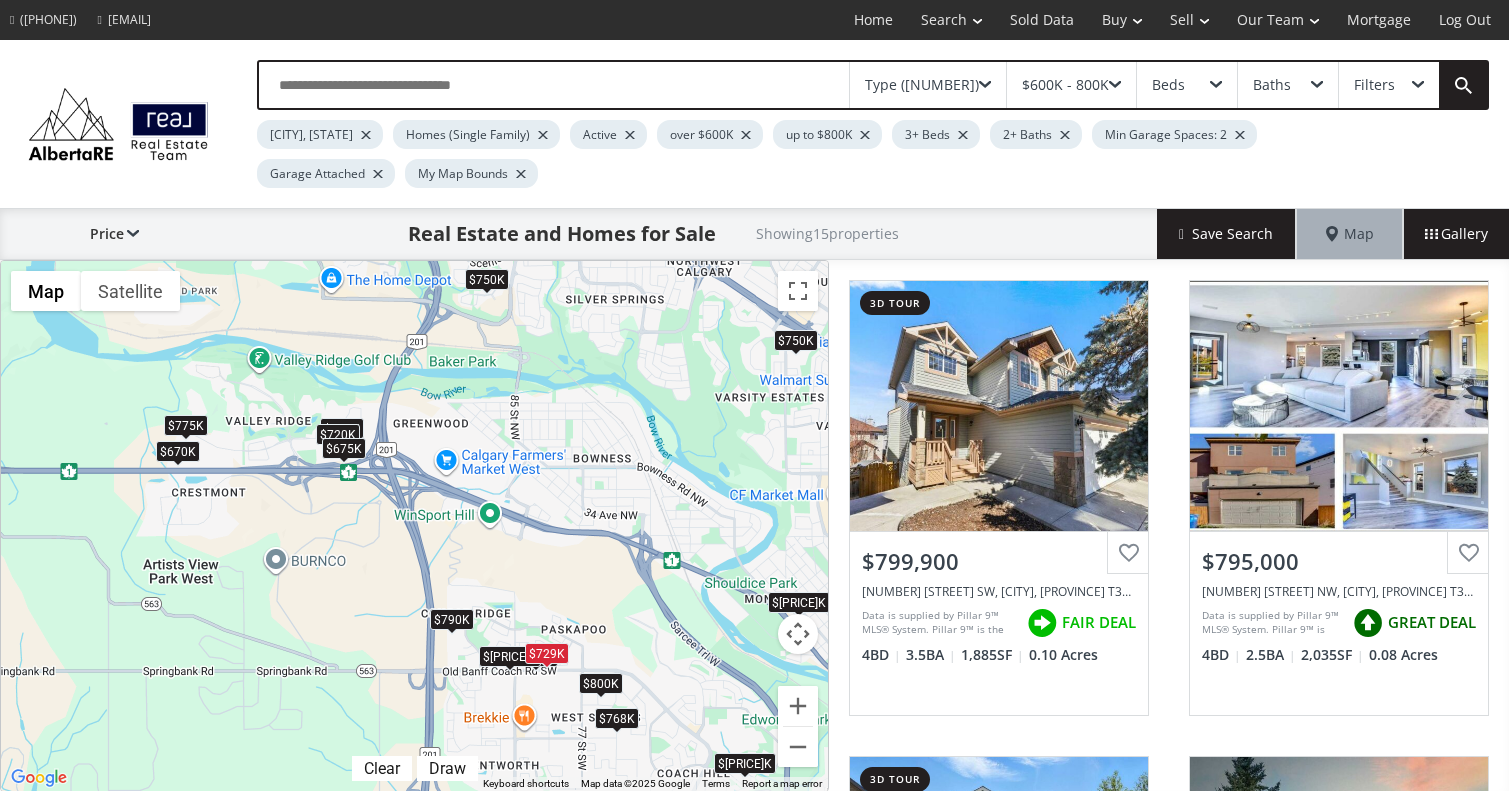 click on "$[PRICE]K" at bounding box center [744, 763] 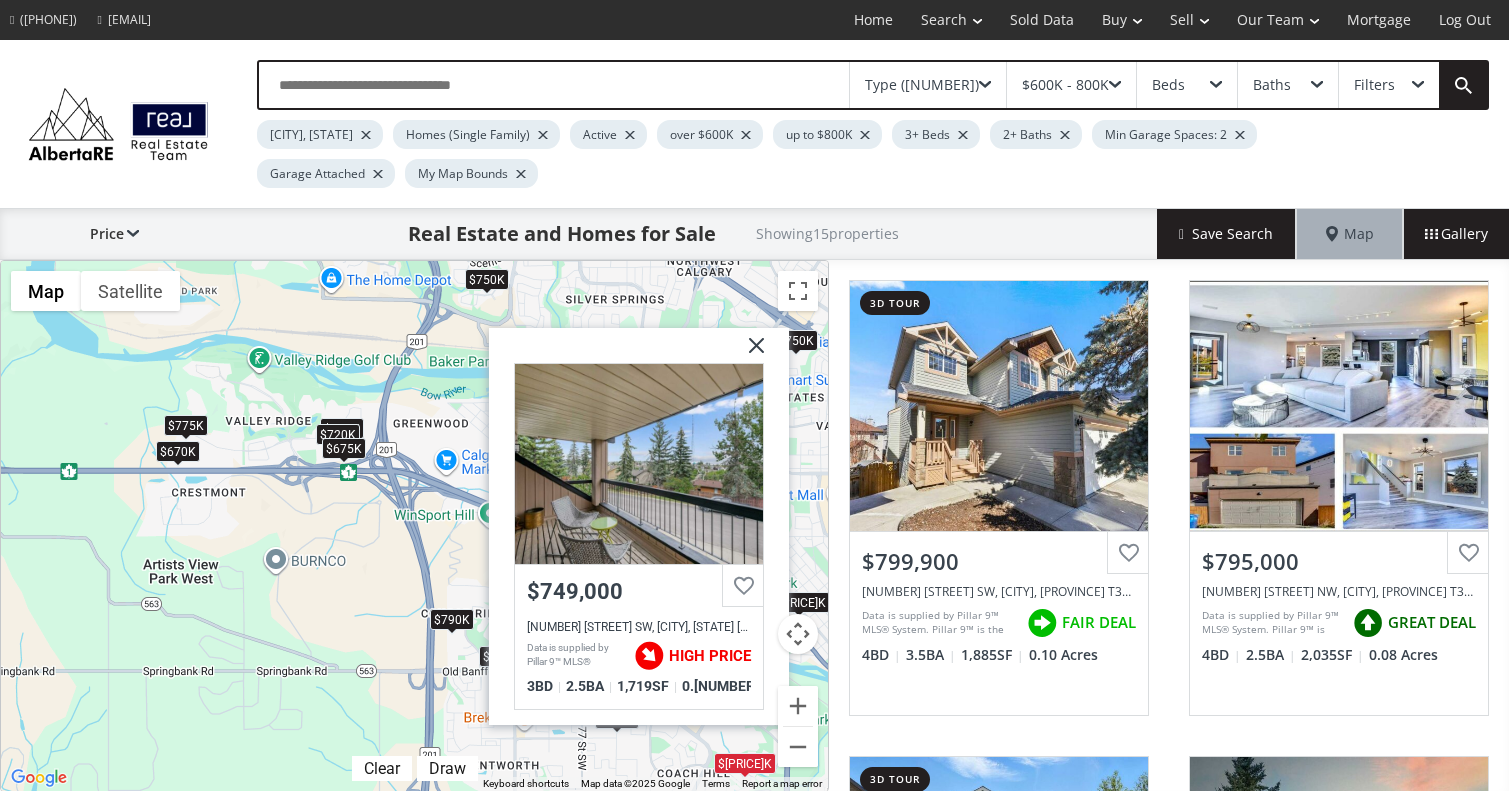 click at bounding box center [733, 464] 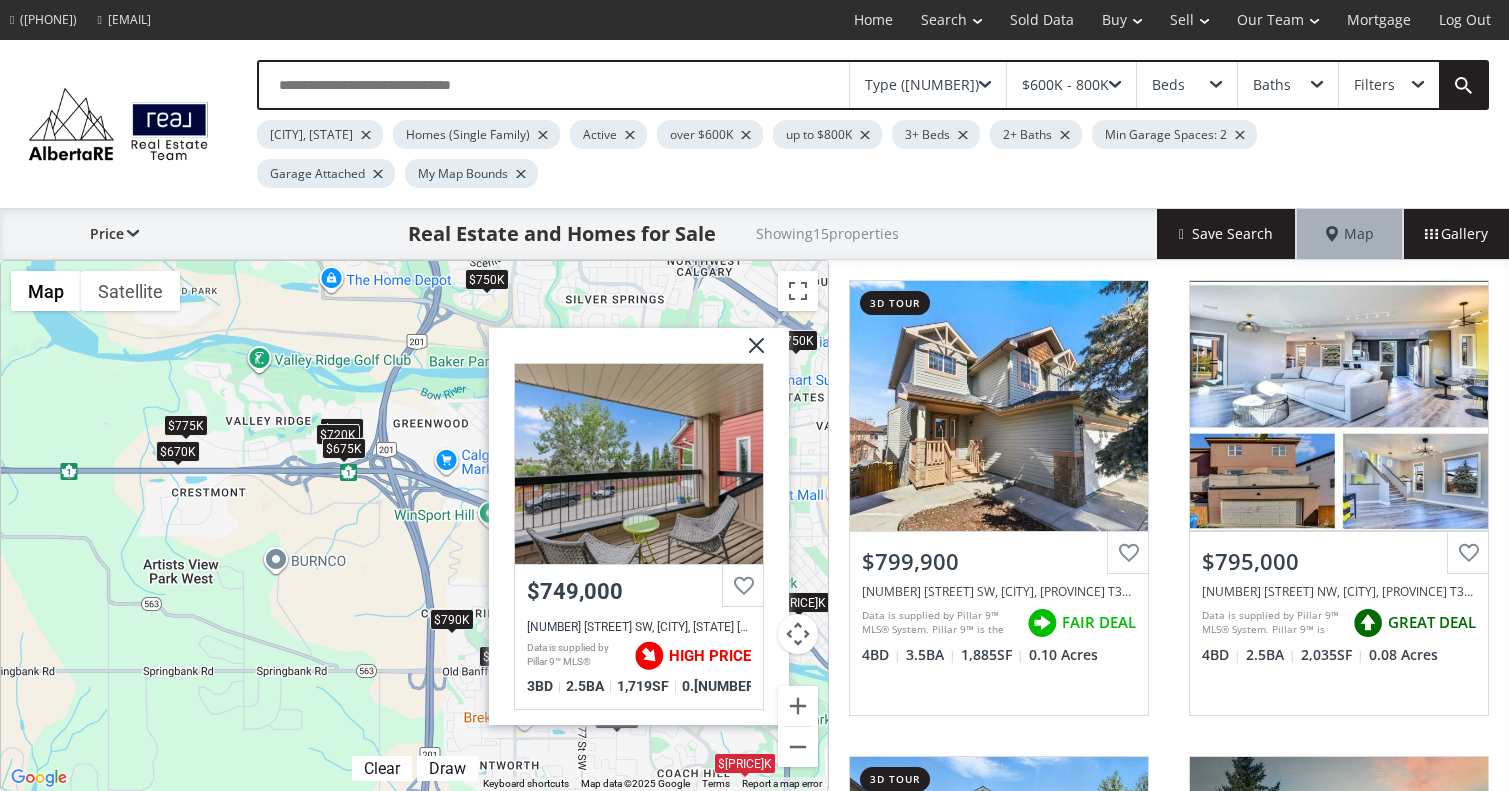 click at bounding box center (733, 464) 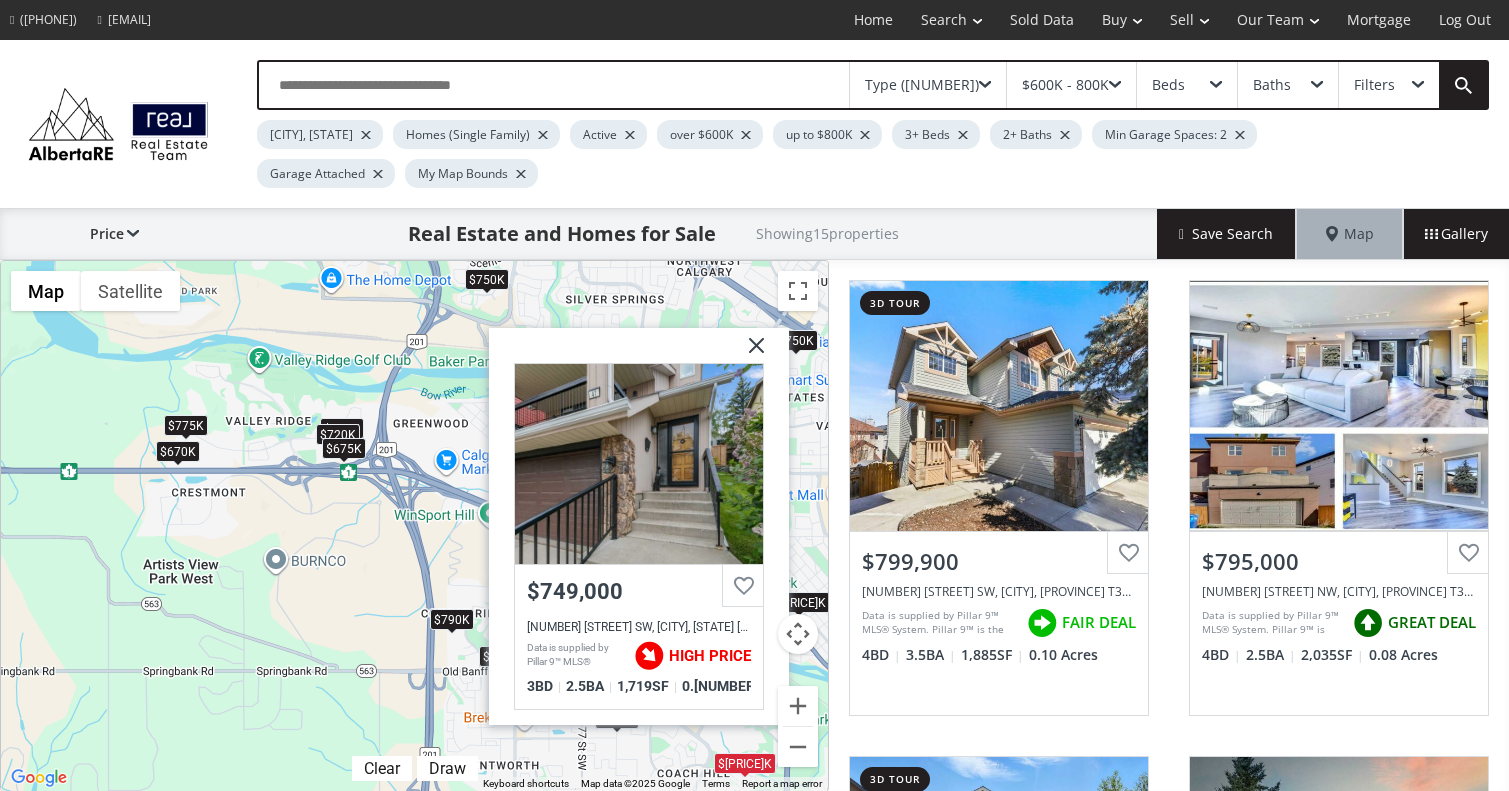 click at bounding box center (733, 464) 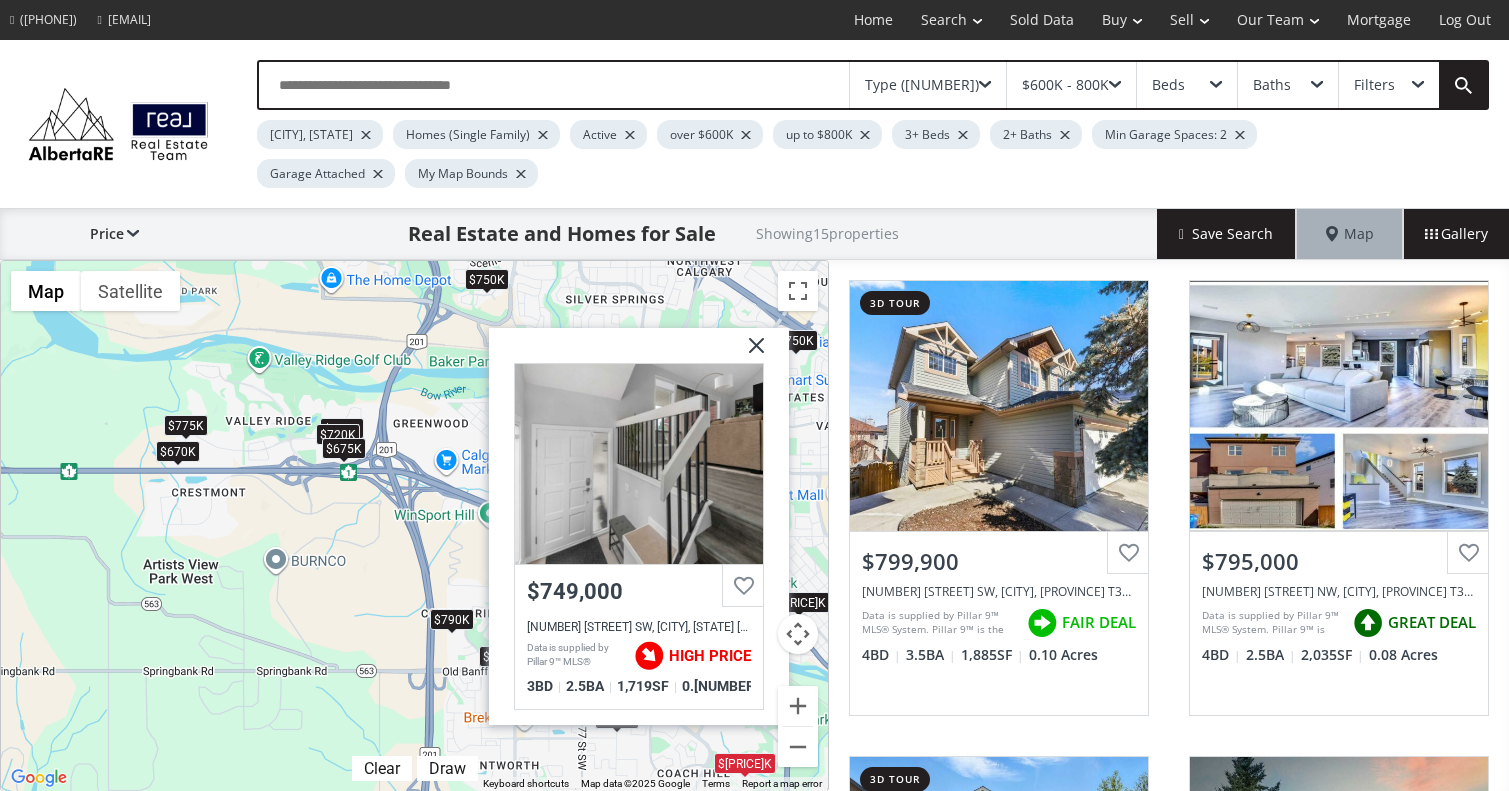 click at bounding box center (733, 464) 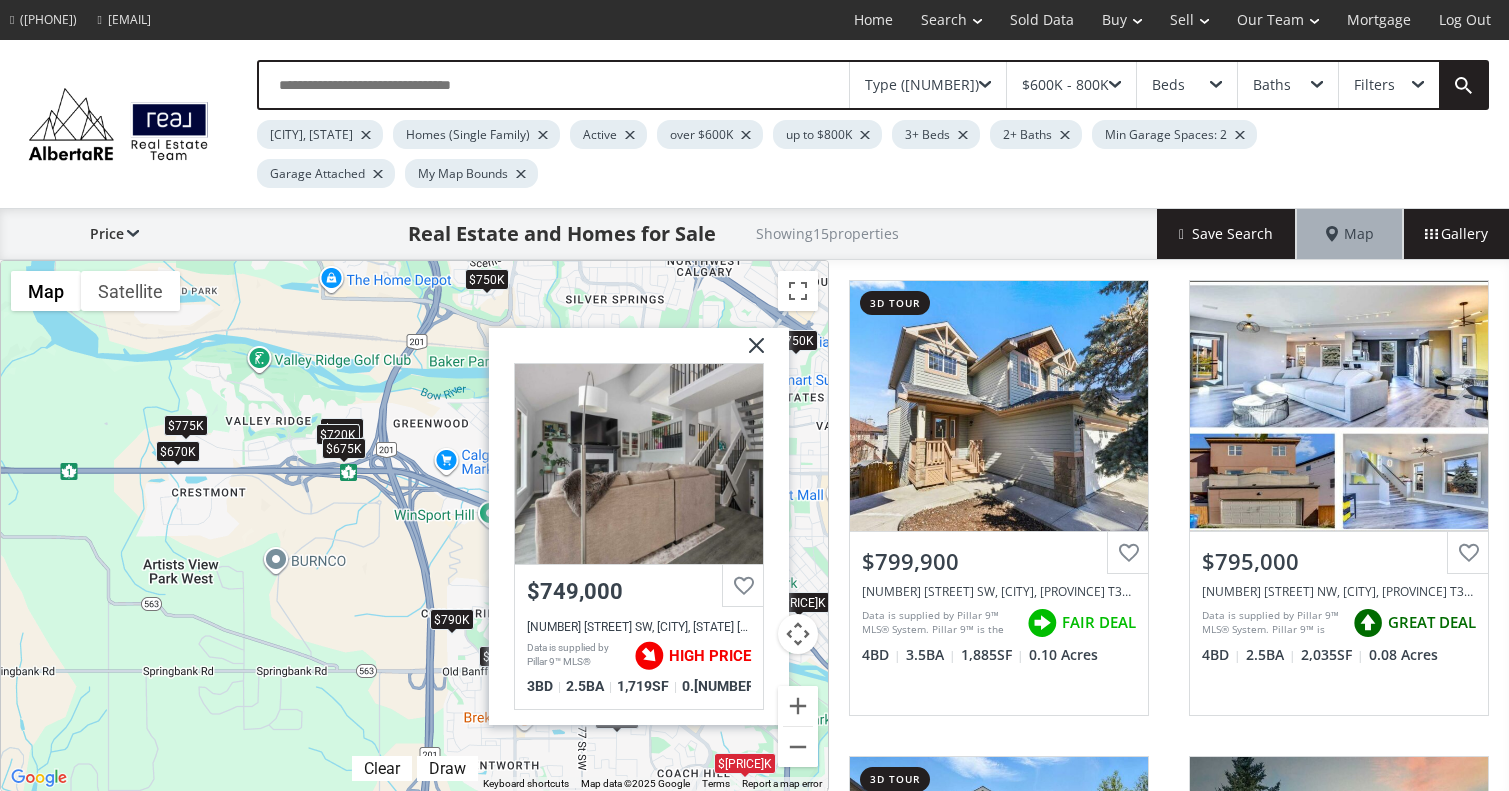 click at bounding box center (733, 464) 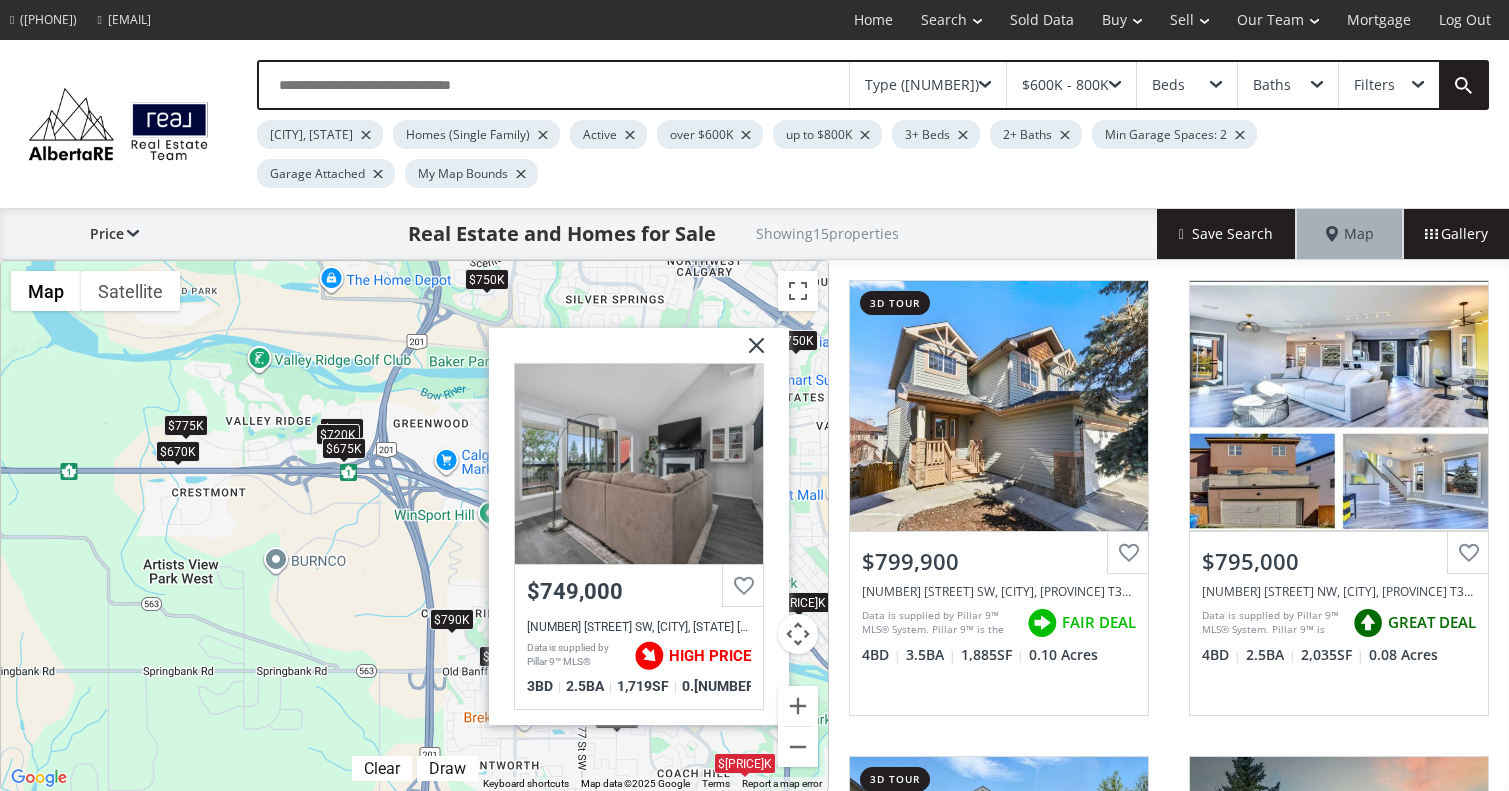 click at bounding box center [733, 464] 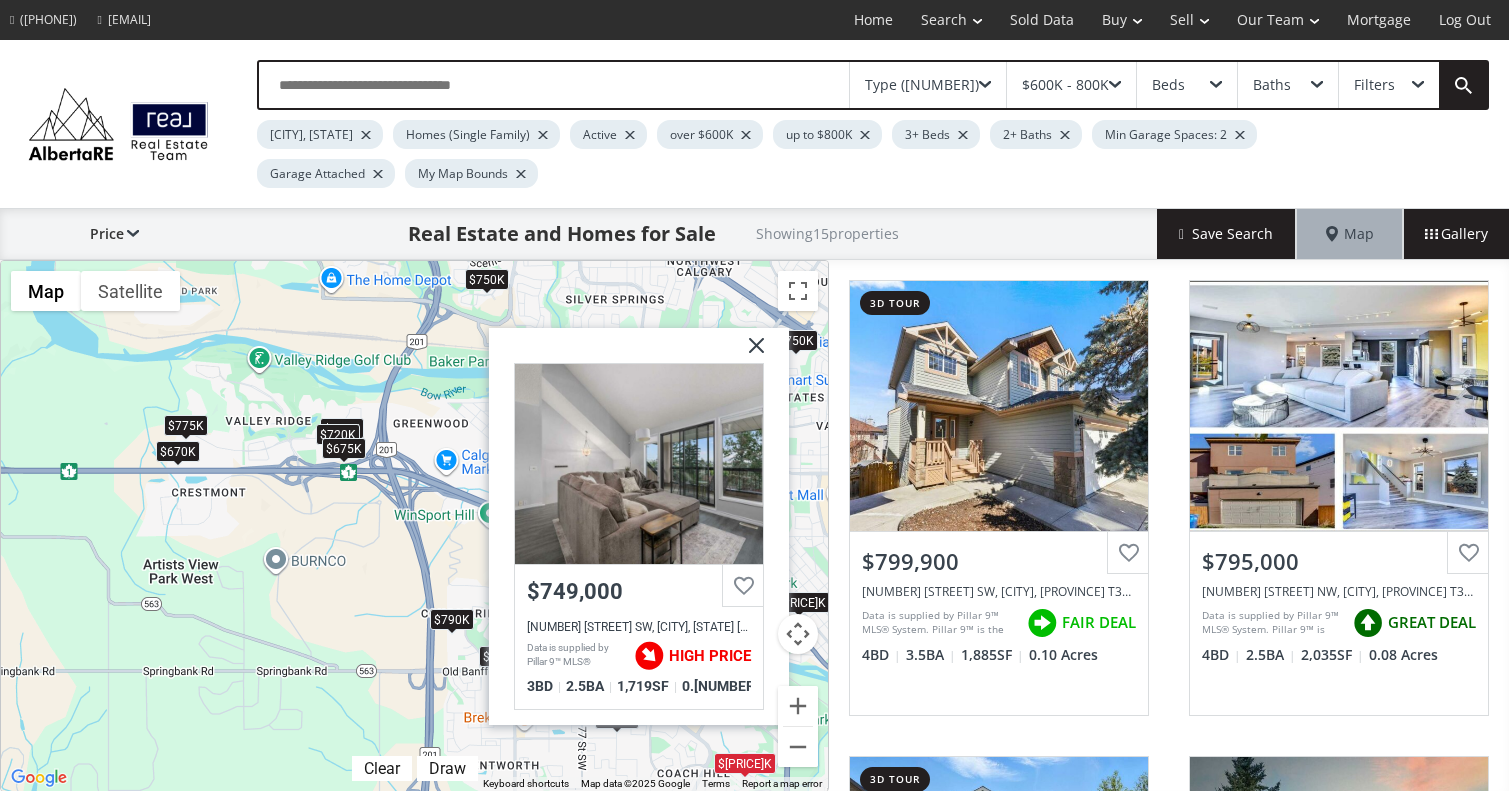 click at bounding box center (749, 353) 